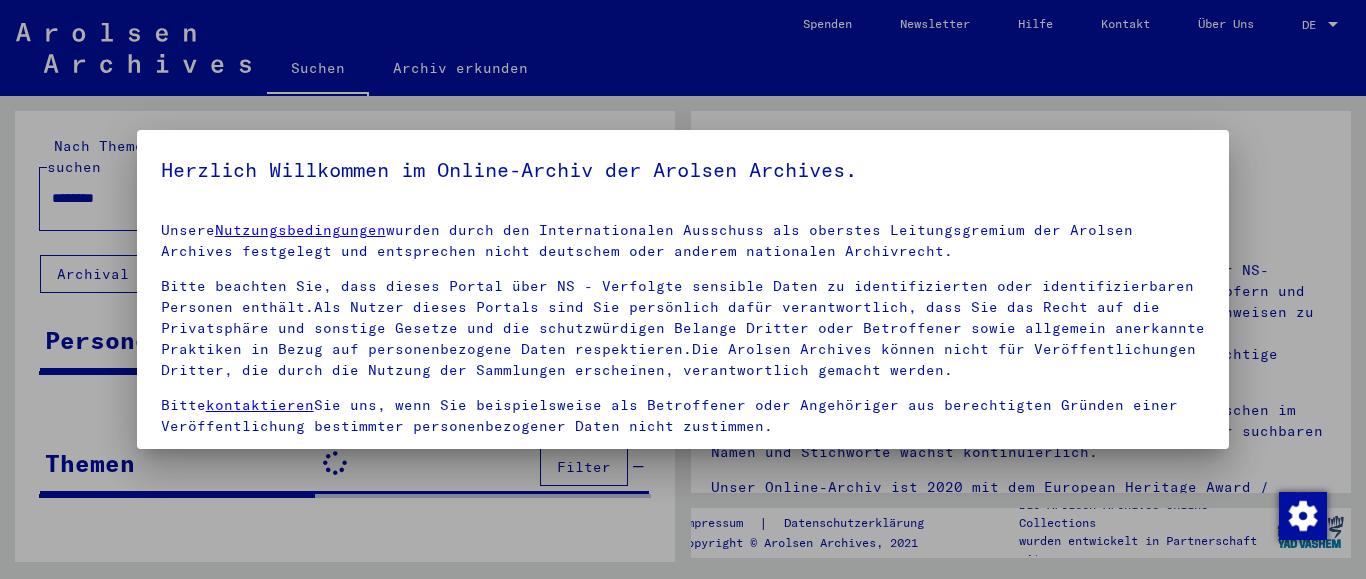 scroll, scrollTop: 0, scrollLeft: 0, axis: both 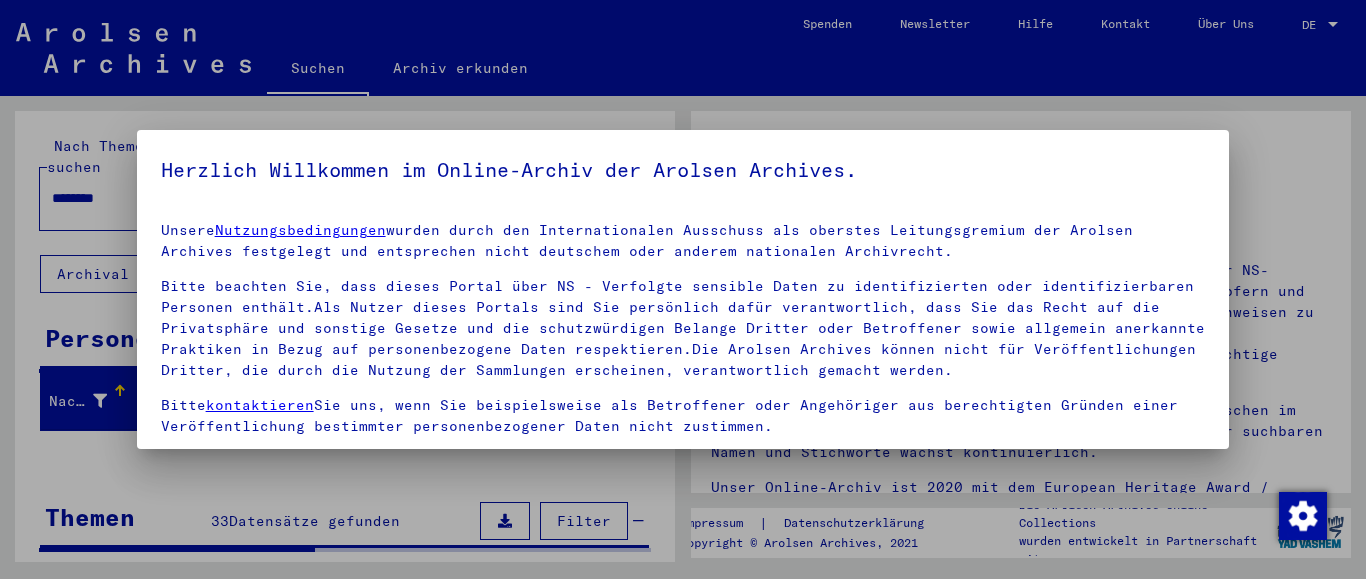 click on "kontaktieren" at bounding box center [260, 405] 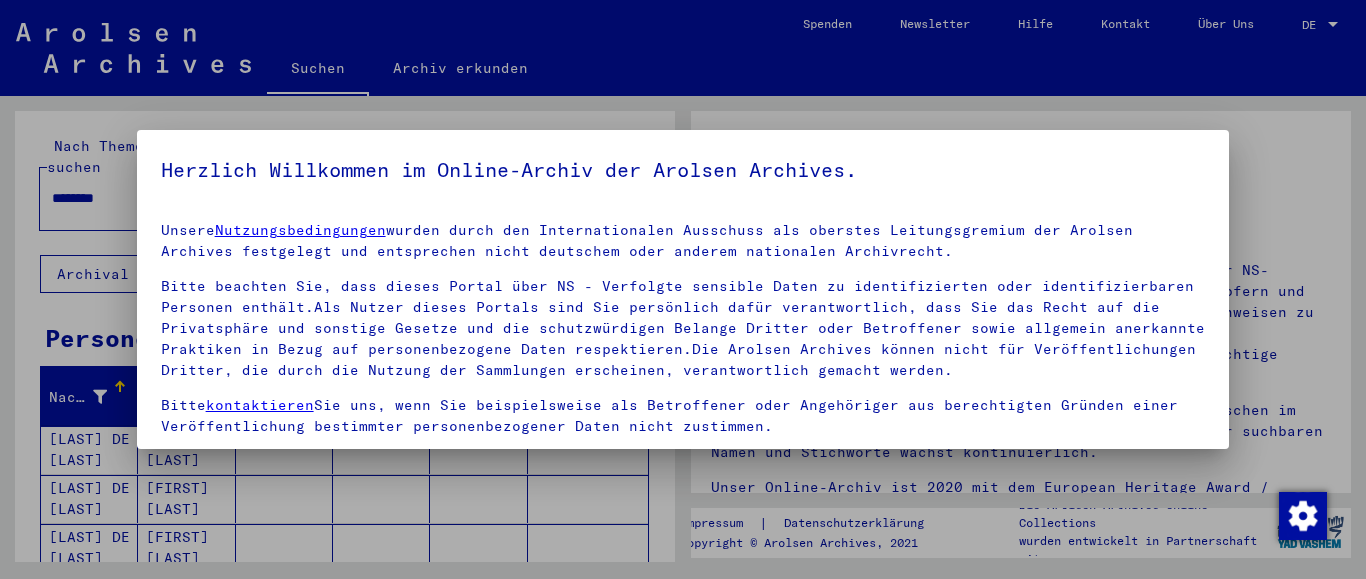 click on "Nutzungsbedingungen" at bounding box center [300, 230] 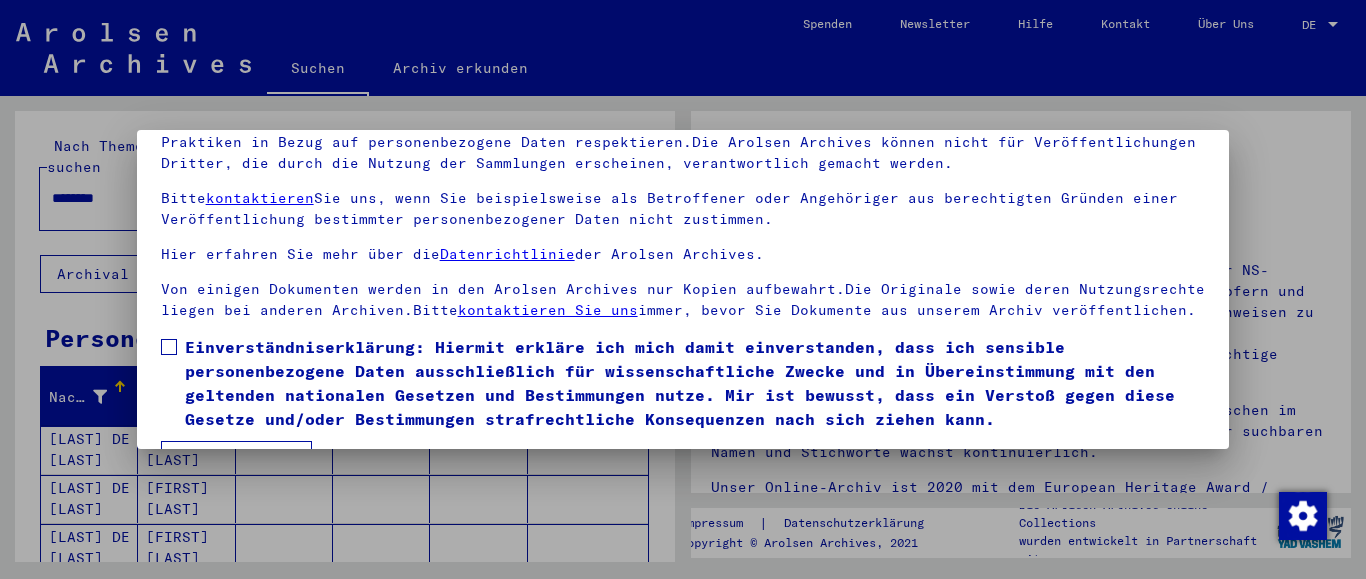 scroll, scrollTop: 158, scrollLeft: 0, axis: vertical 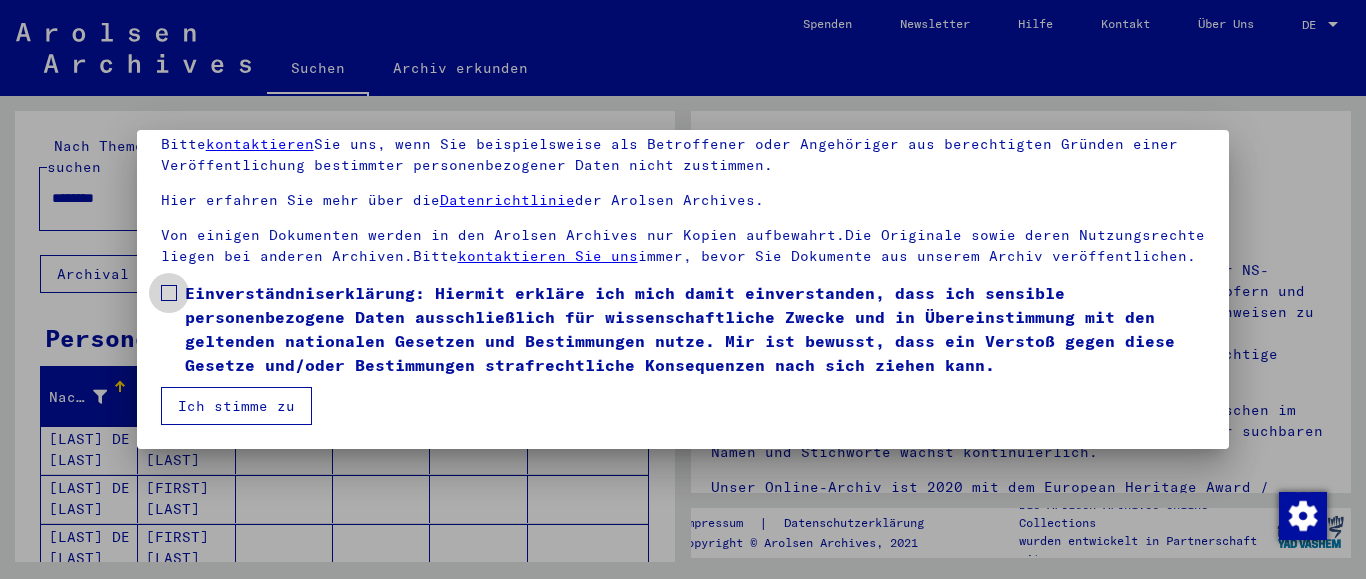 click at bounding box center [169, 293] 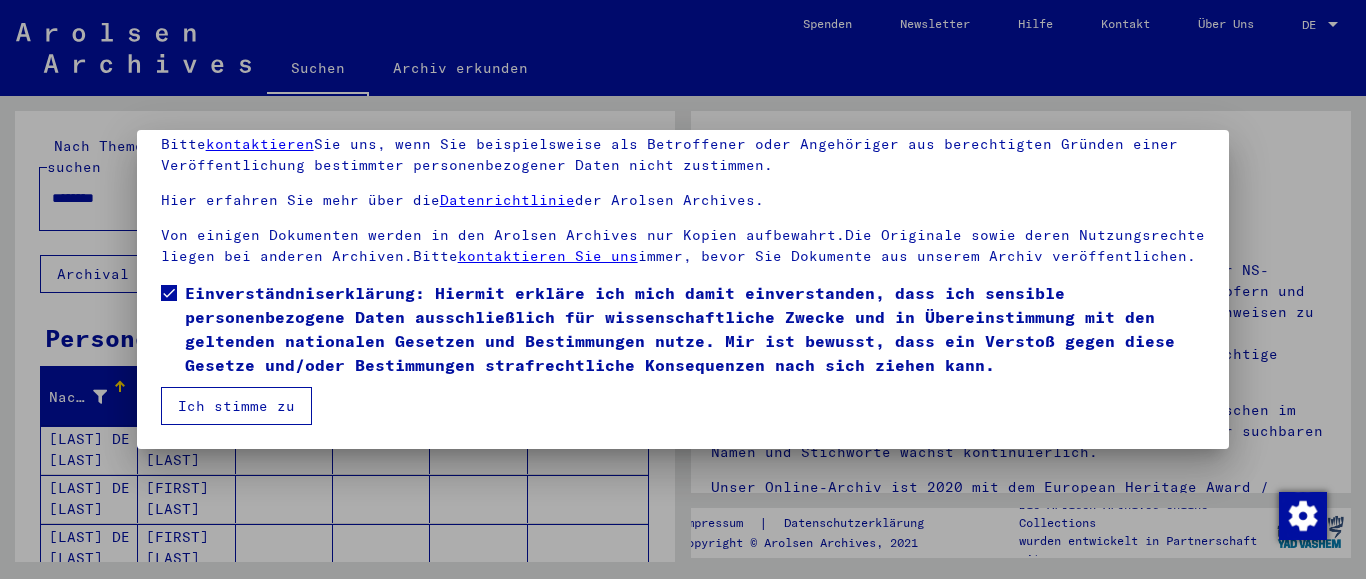 click on "Ich stimme zu" at bounding box center [236, 406] 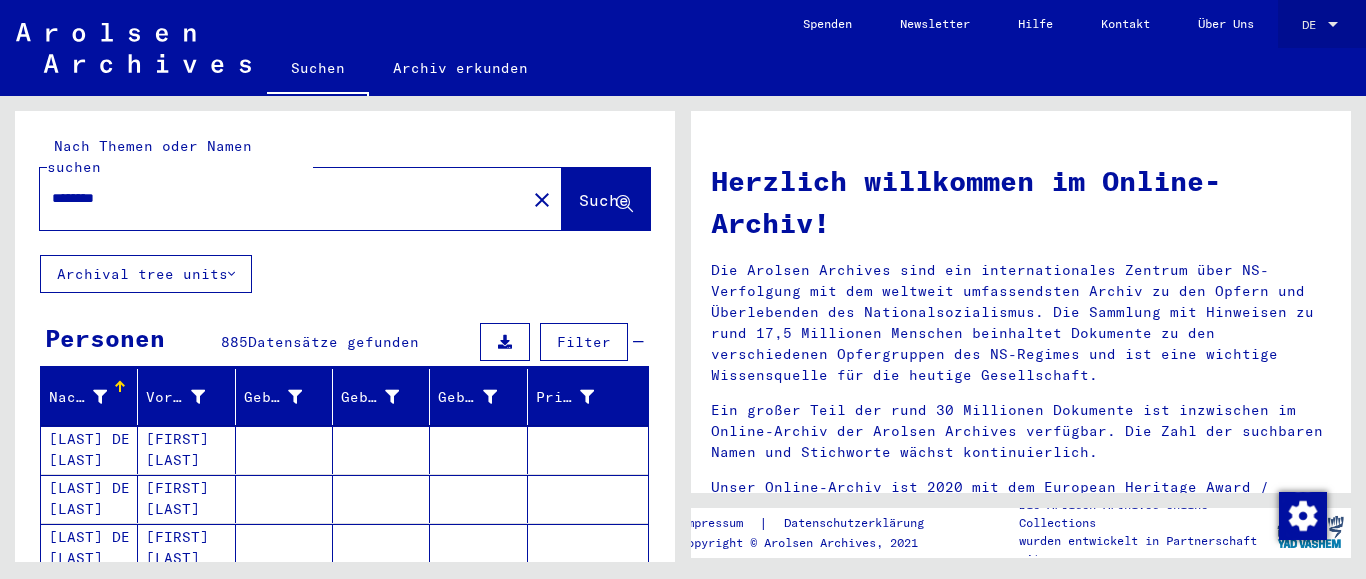 click on "DE" at bounding box center (1322, 25) 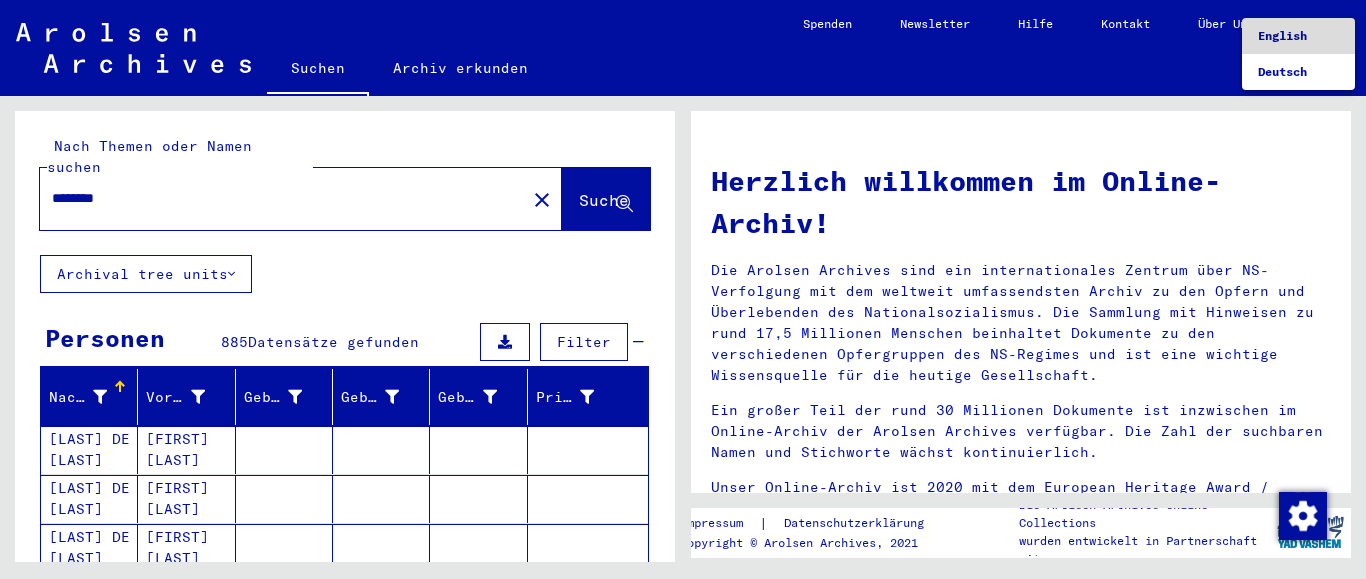 click on "English" at bounding box center [1282, 35] 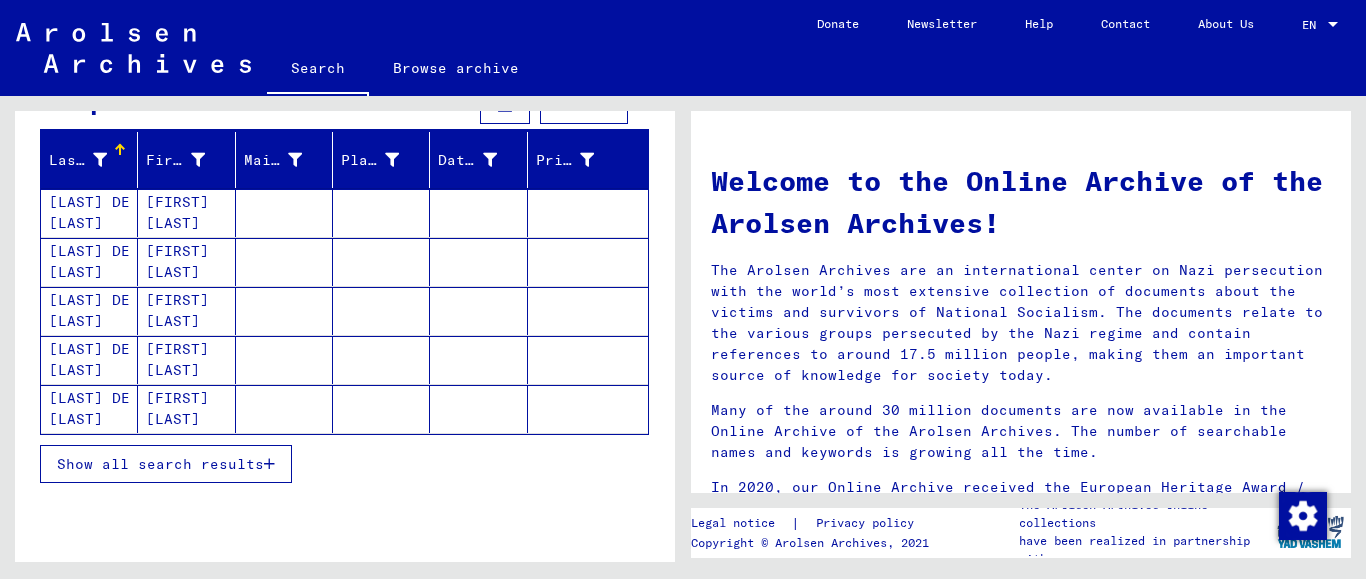 scroll, scrollTop: 324, scrollLeft: 0, axis: vertical 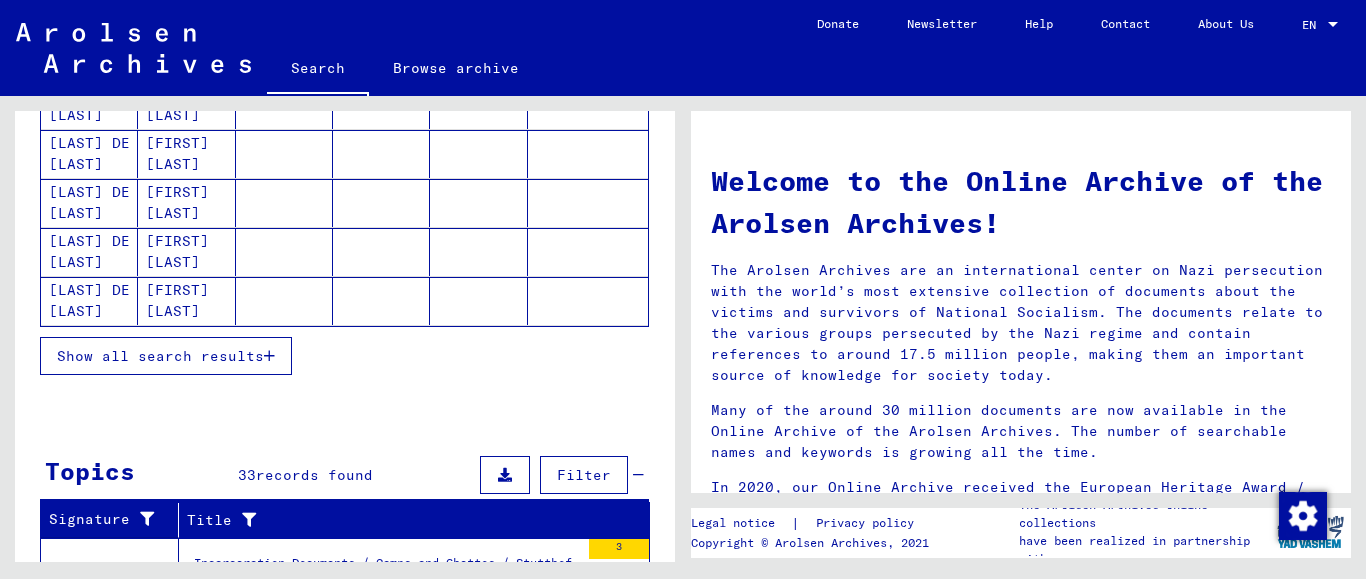 click on "Show all search results" at bounding box center [160, 356] 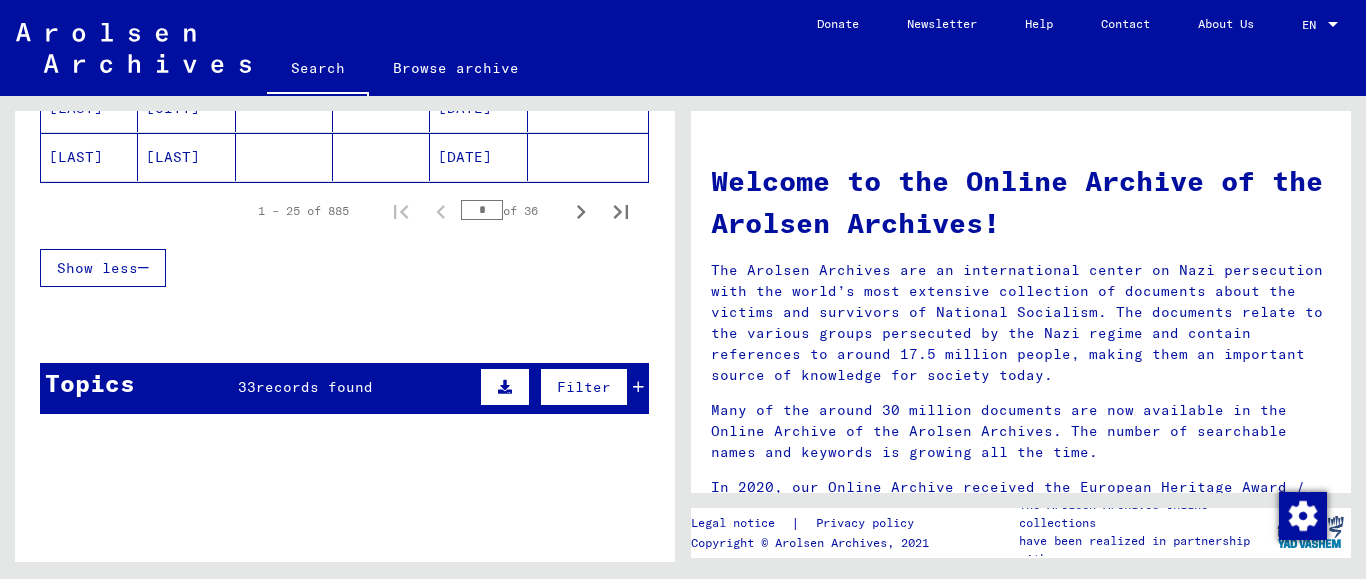 scroll, scrollTop: 1404, scrollLeft: 0, axis: vertical 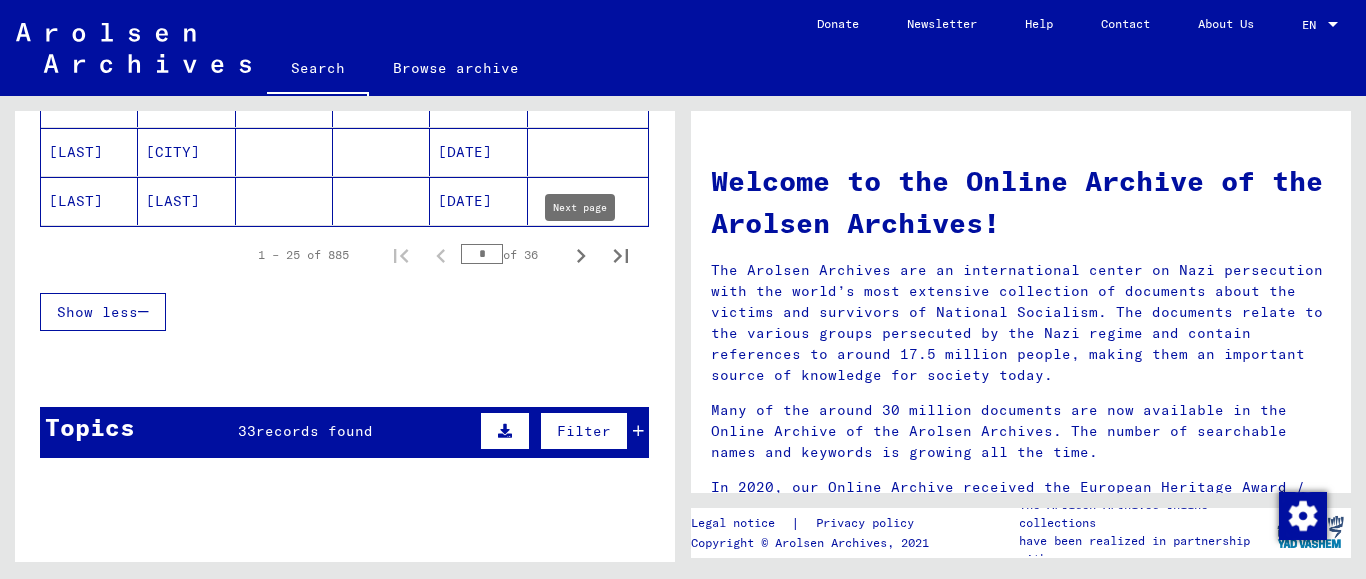 click 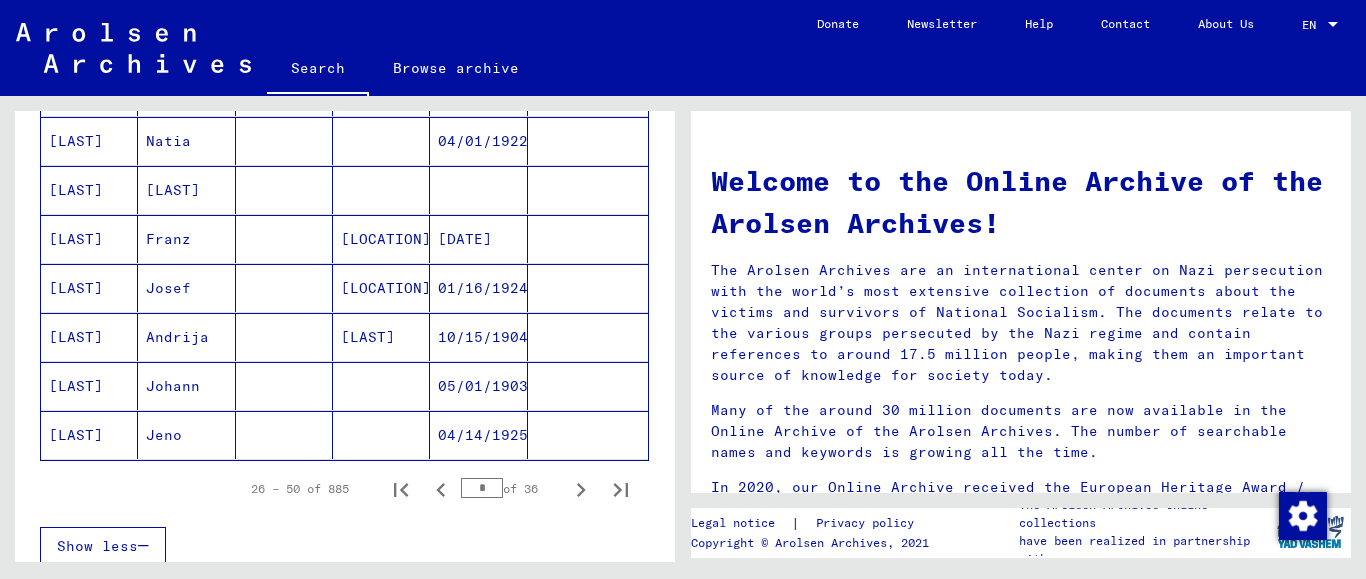 scroll, scrollTop: 1188, scrollLeft: 0, axis: vertical 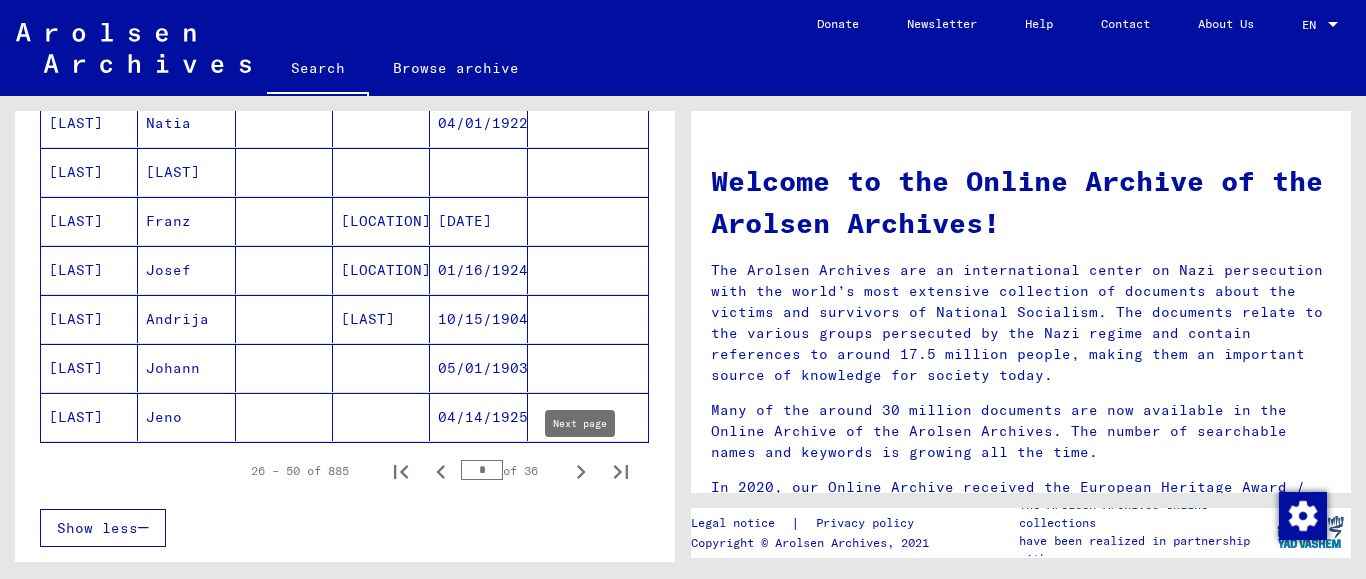 click 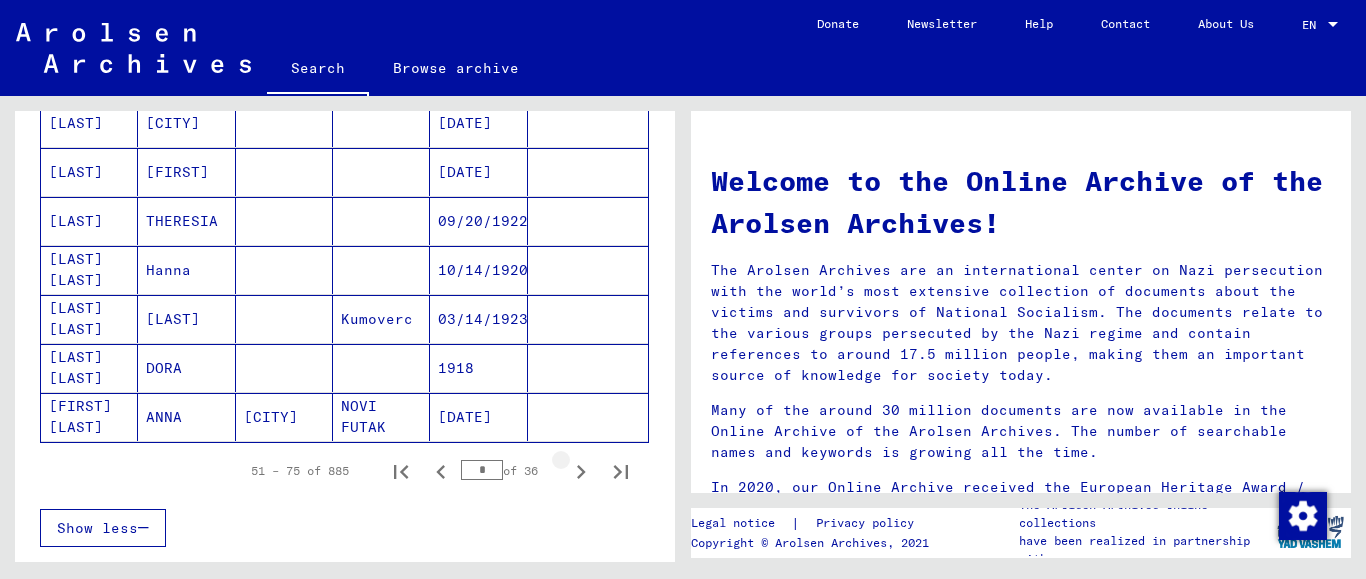 click 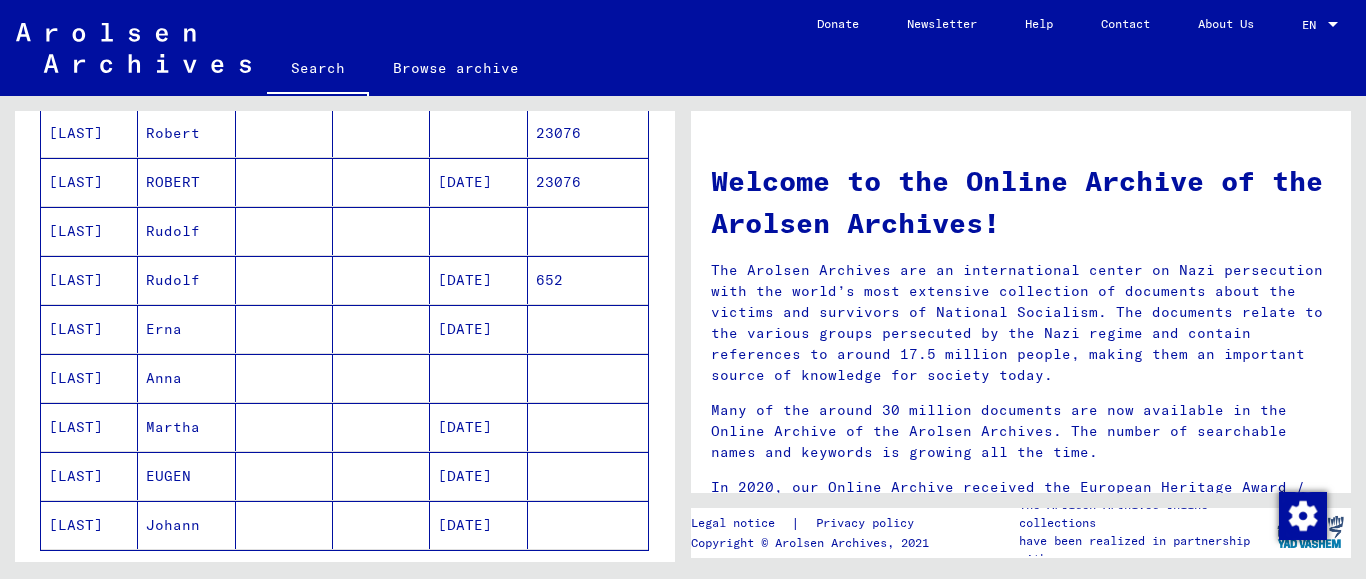 scroll, scrollTop: 1188, scrollLeft: 0, axis: vertical 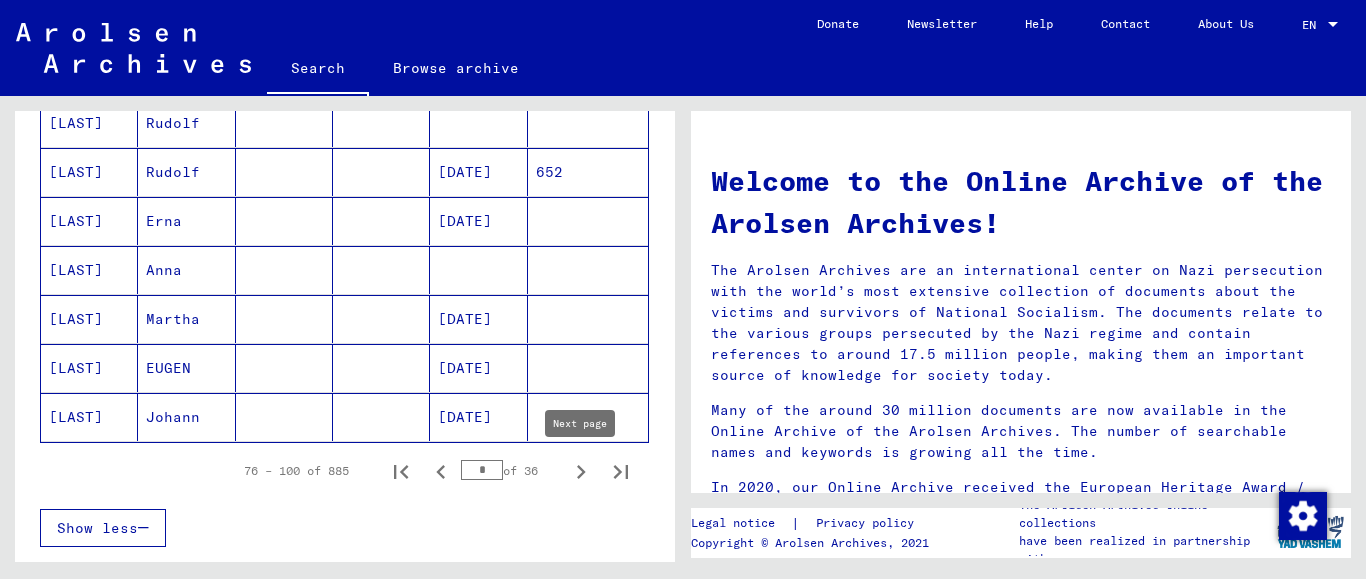 click 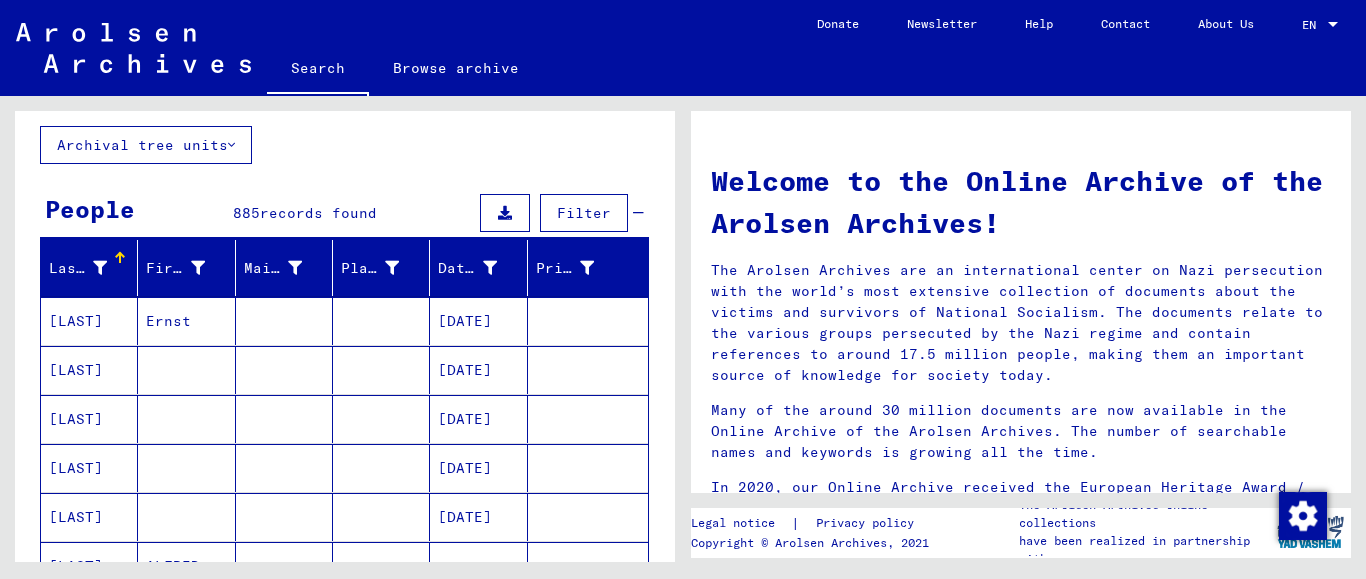 scroll, scrollTop: 216, scrollLeft: 0, axis: vertical 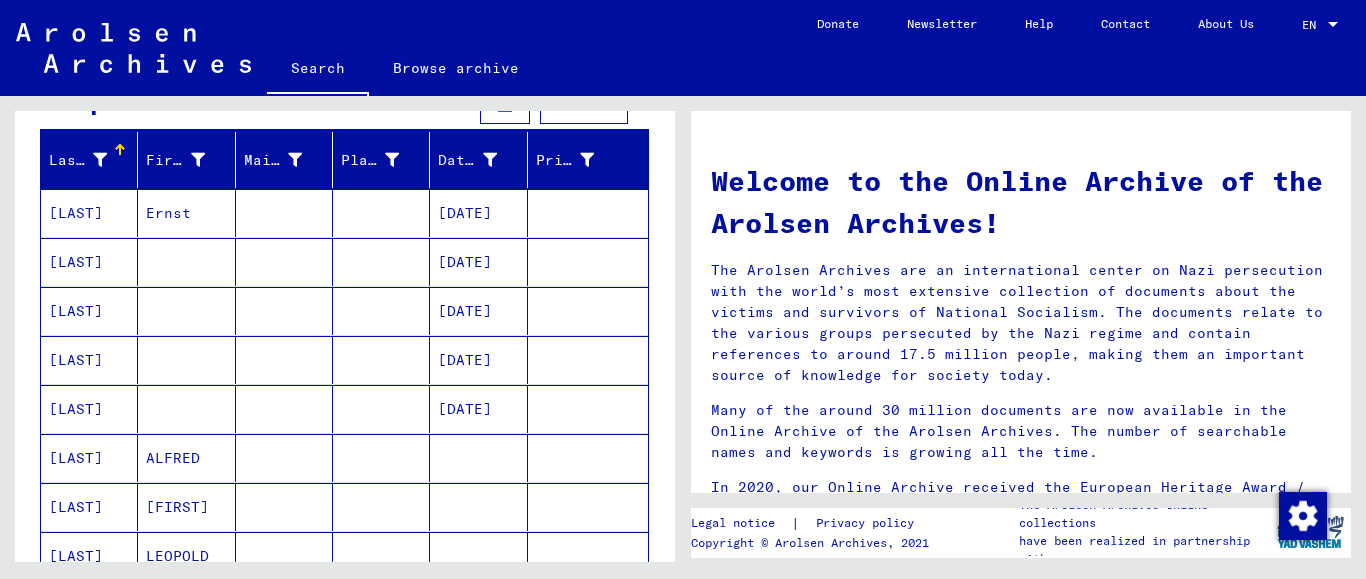 click on "[LAST]" at bounding box center [89, 311] 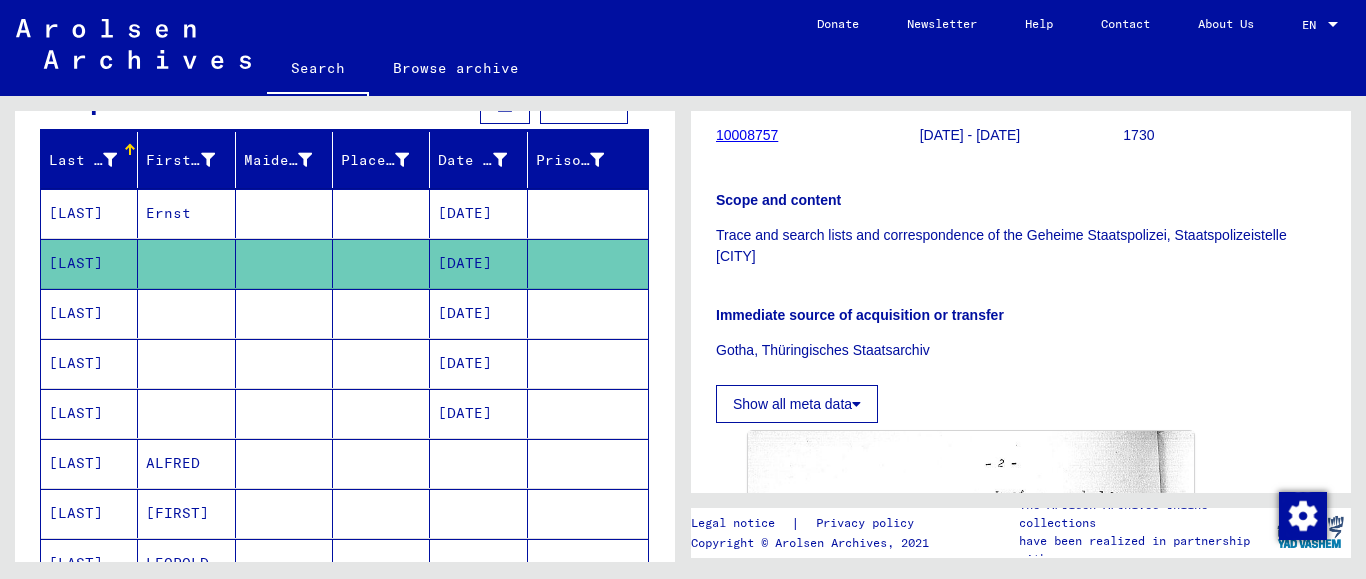 scroll, scrollTop: 108, scrollLeft: 0, axis: vertical 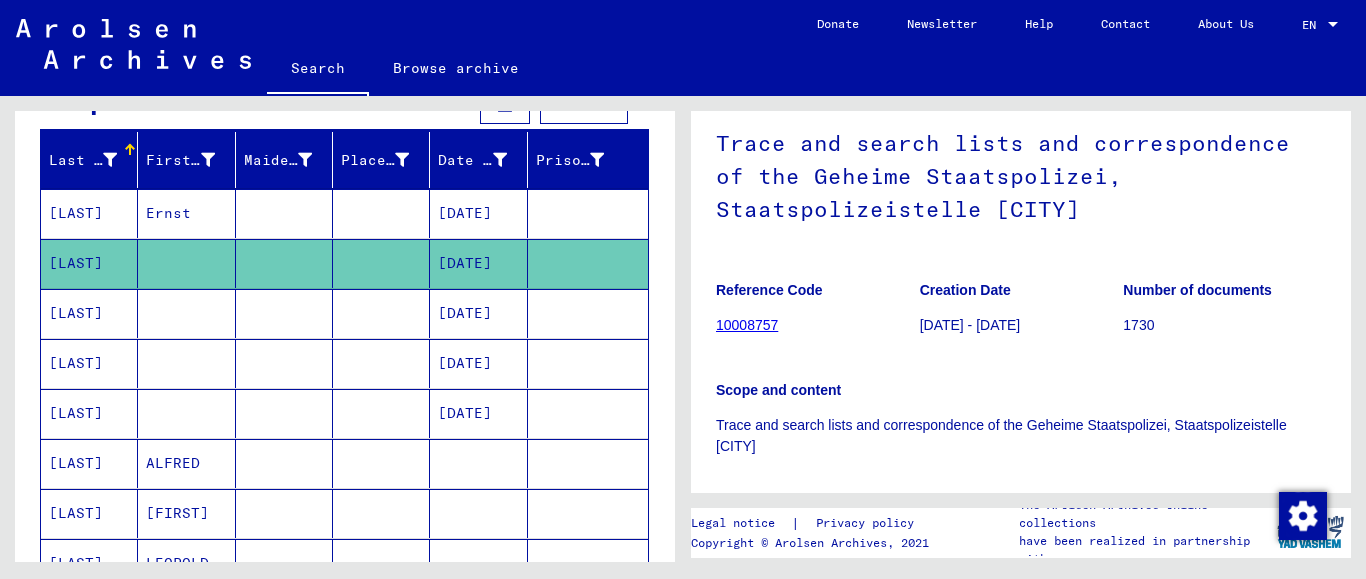 click on "10008757" 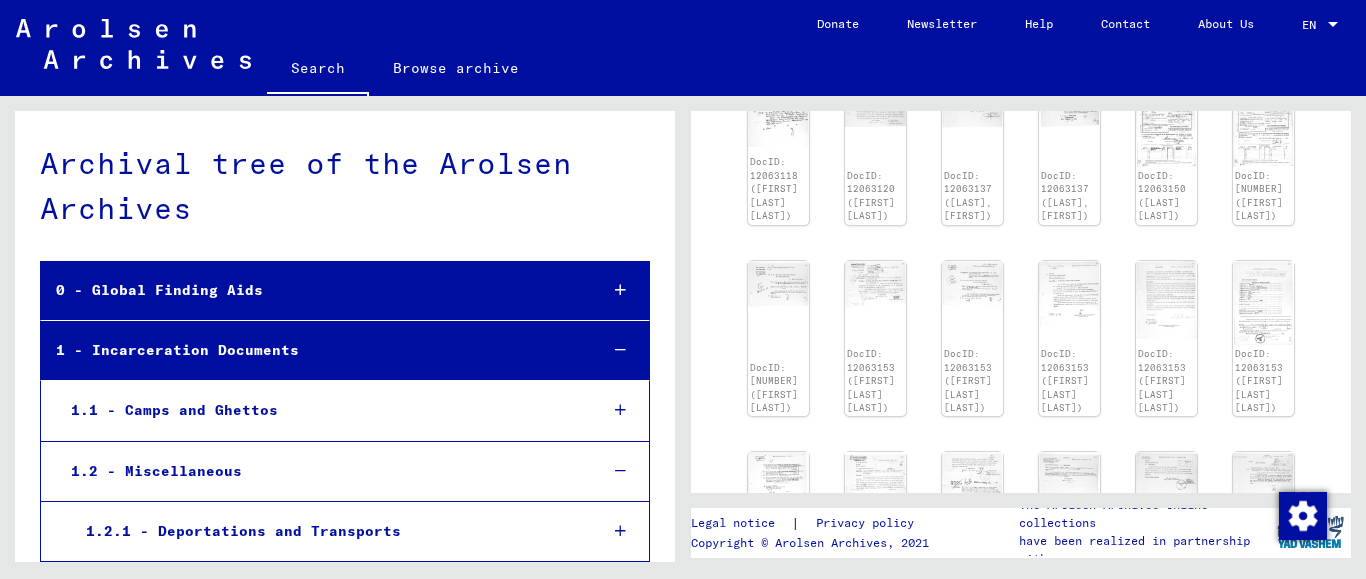 scroll, scrollTop: 1080, scrollLeft: 0, axis: vertical 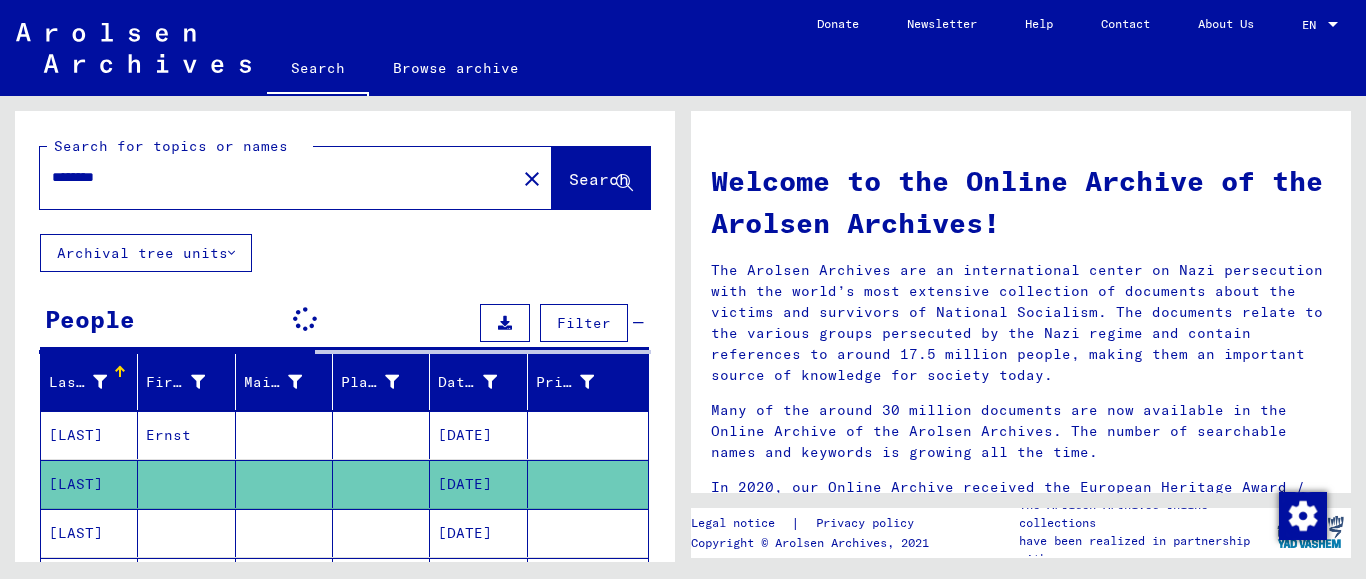 type on "********" 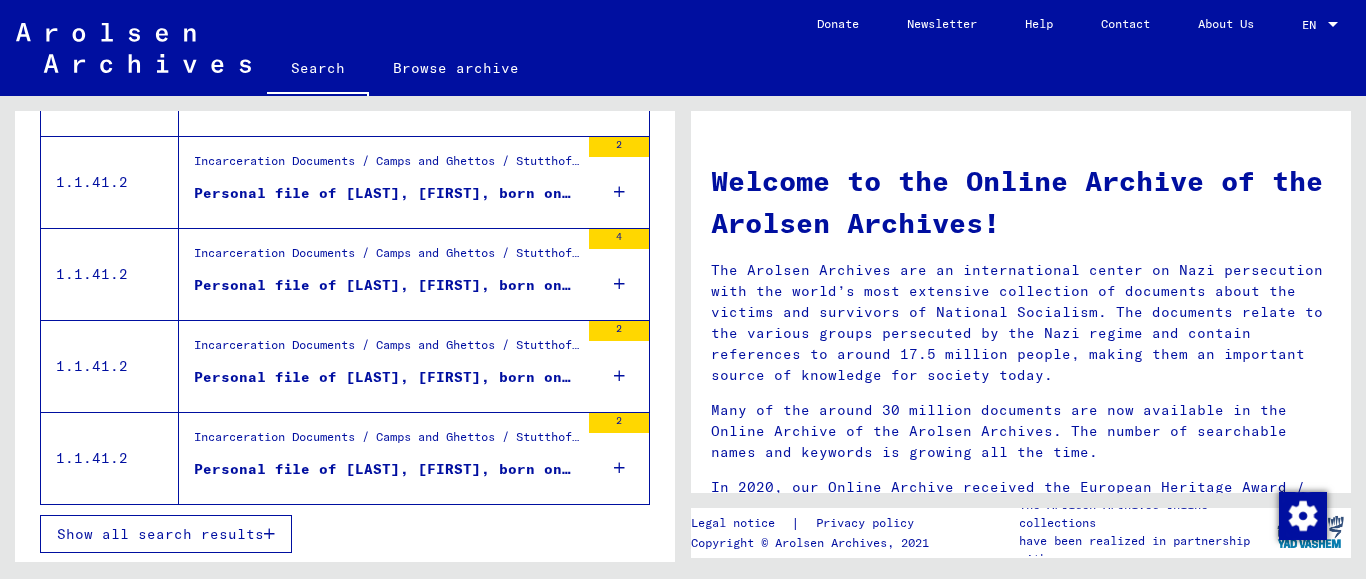 scroll, scrollTop: 820, scrollLeft: 0, axis: vertical 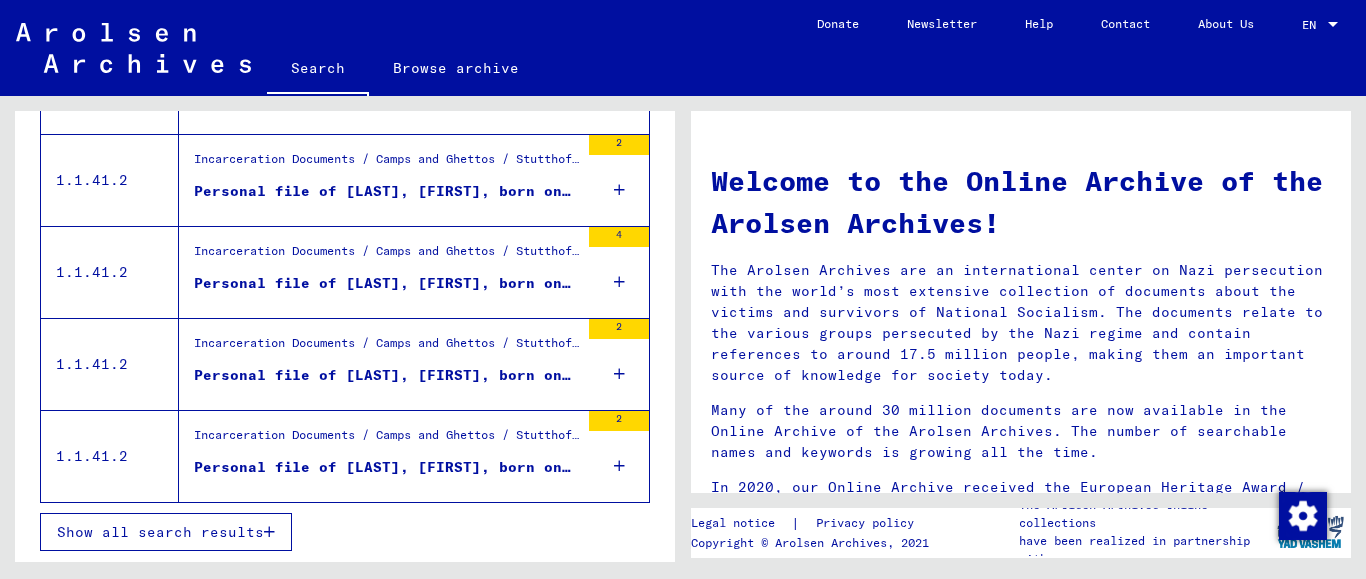 click on "Show all search results" at bounding box center (166, 532) 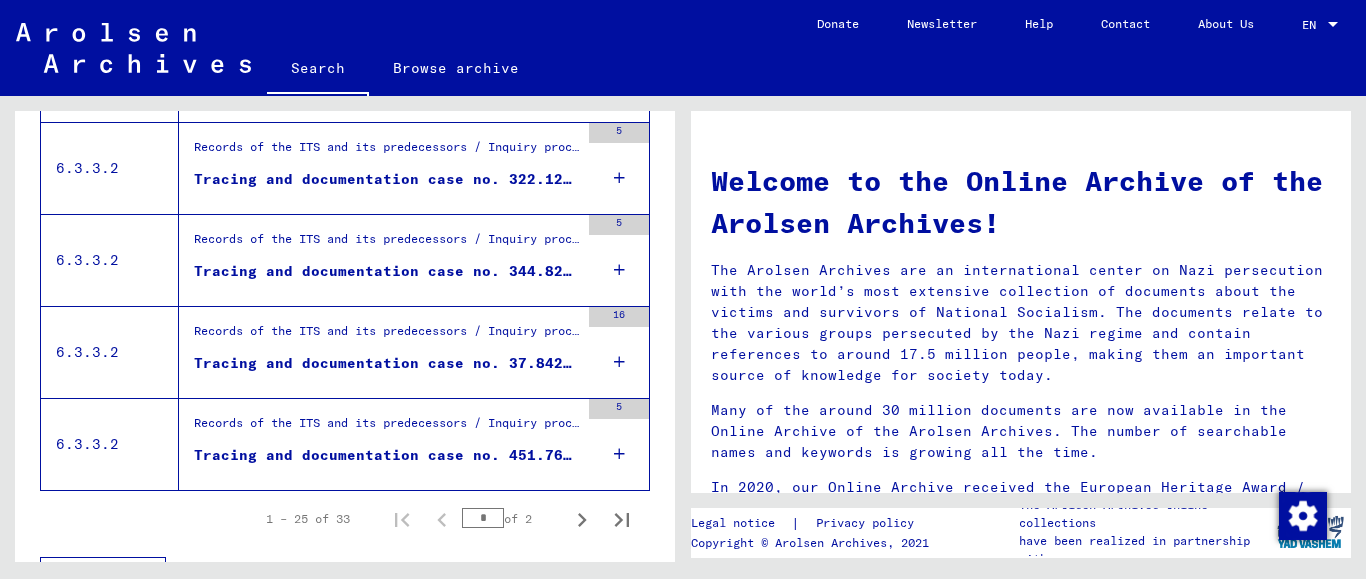 scroll, scrollTop: 2355, scrollLeft: 0, axis: vertical 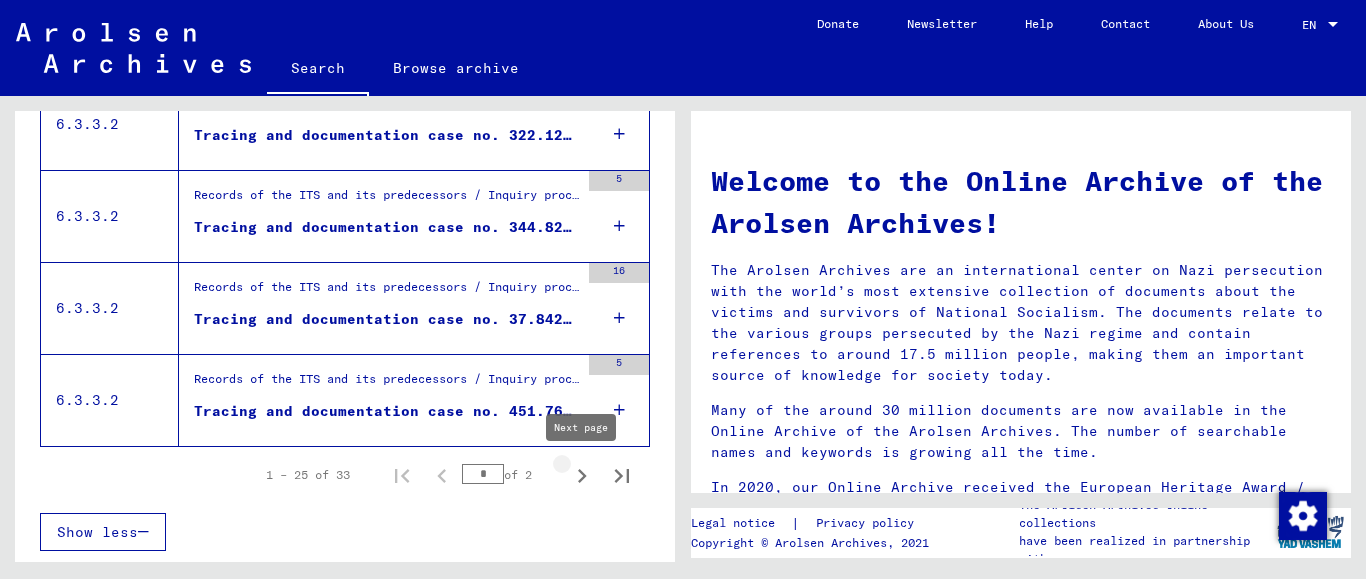 click 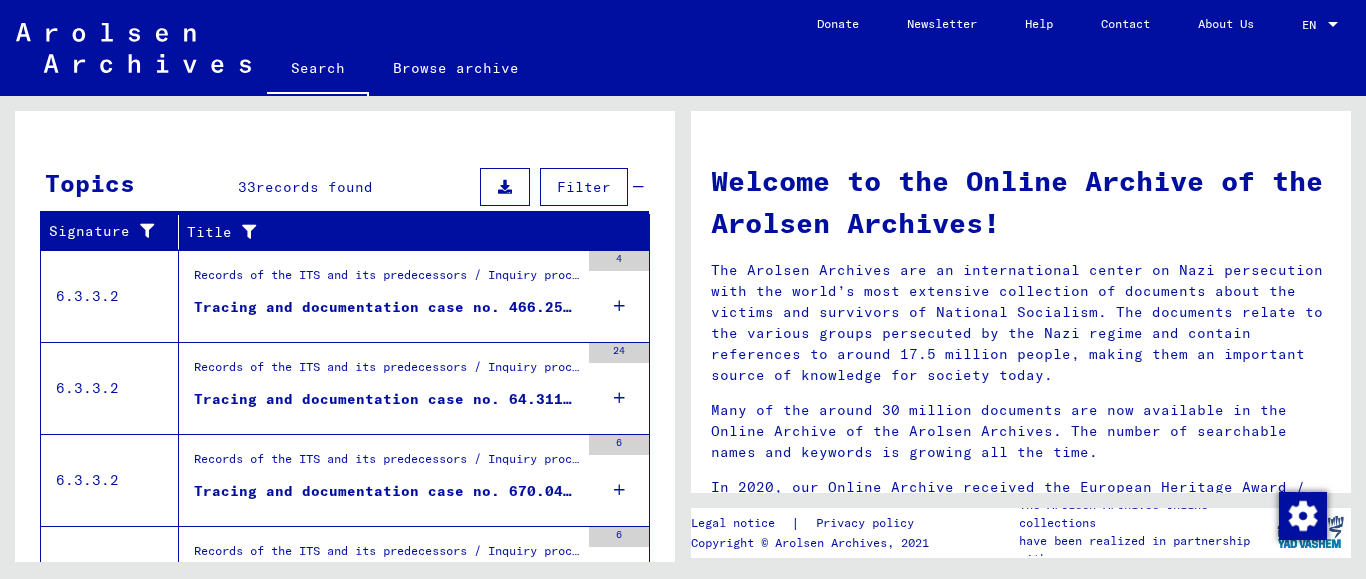 scroll, scrollTop: 143, scrollLeft: 0, axis: vertical 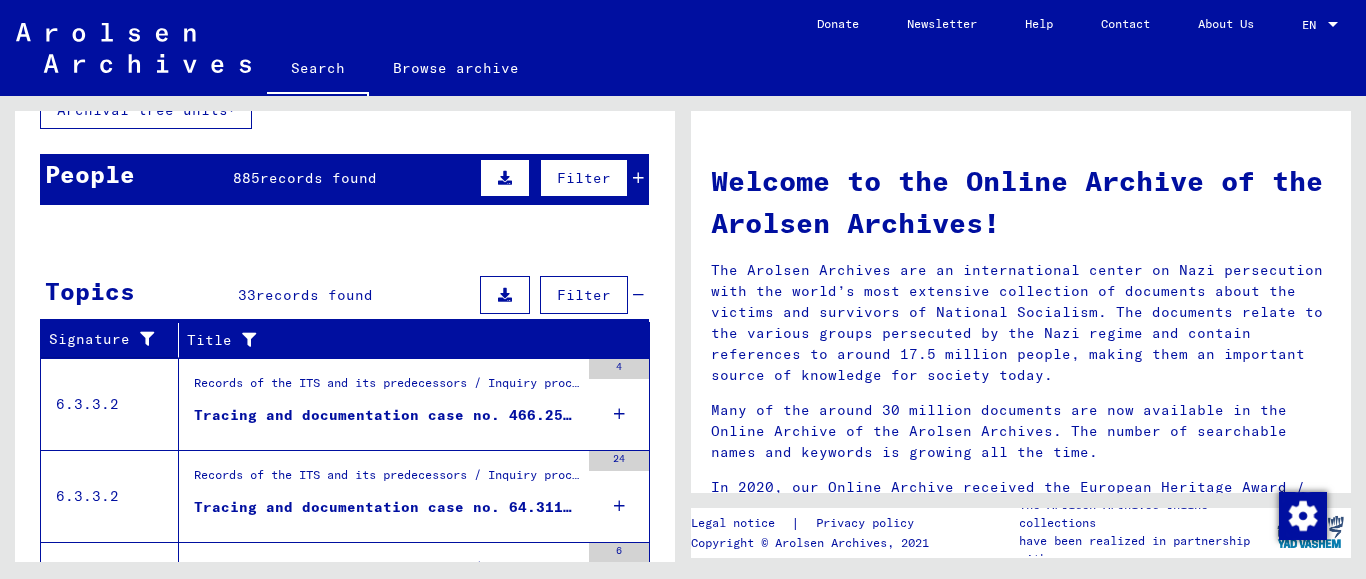 click on "Tracing and documentation case no. 466.258 for [LAST], [LAST] born [DATE]" at bounding box center (386, 415) 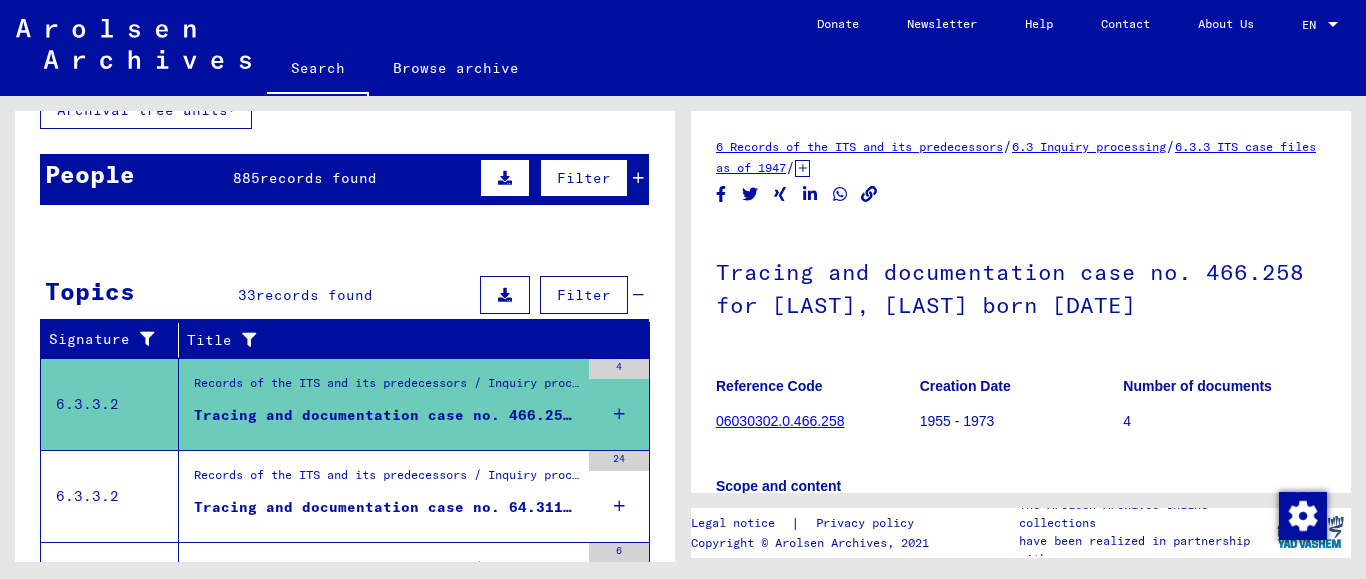 click on "Records of the ITS and its predecessors / Inquiry processing / ITS case files as of 1947 / Repository of T/D cases / Tracing and documentation cases with (T/D) numbers between 1 bis 249.999 / Tracing and documentation cases with (T/D) numbers between 64.000 and 64.499" at bounding box center [386, 481] 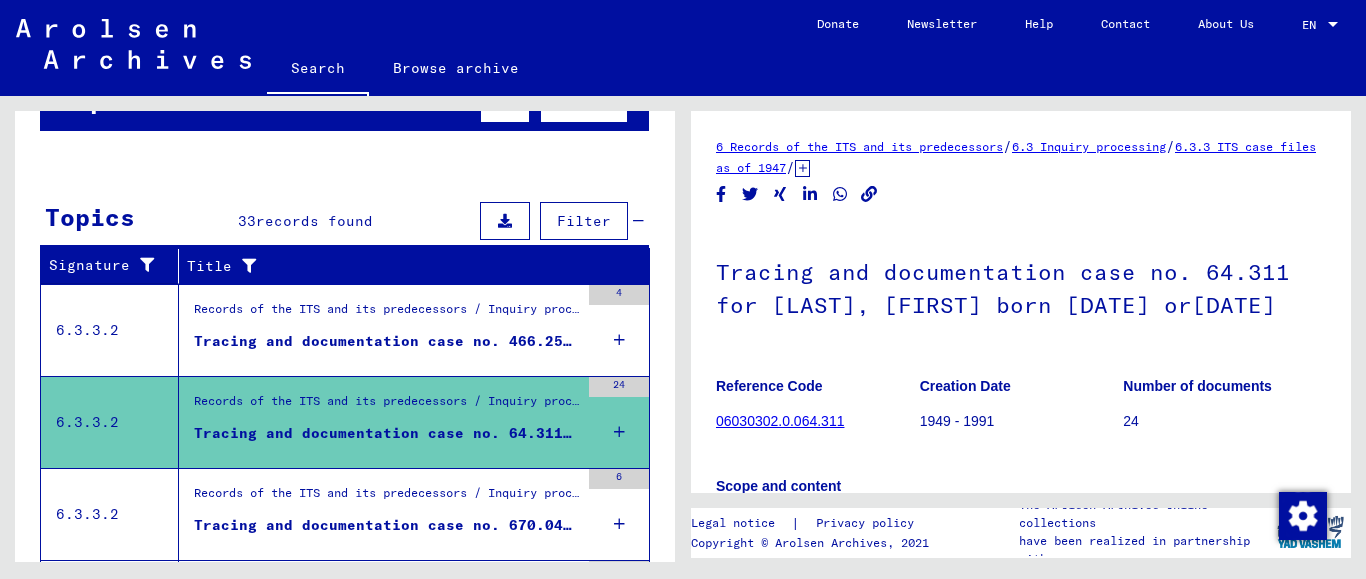 scroll, scrollTop: 251, scrollLeft: 0, axis: vertical 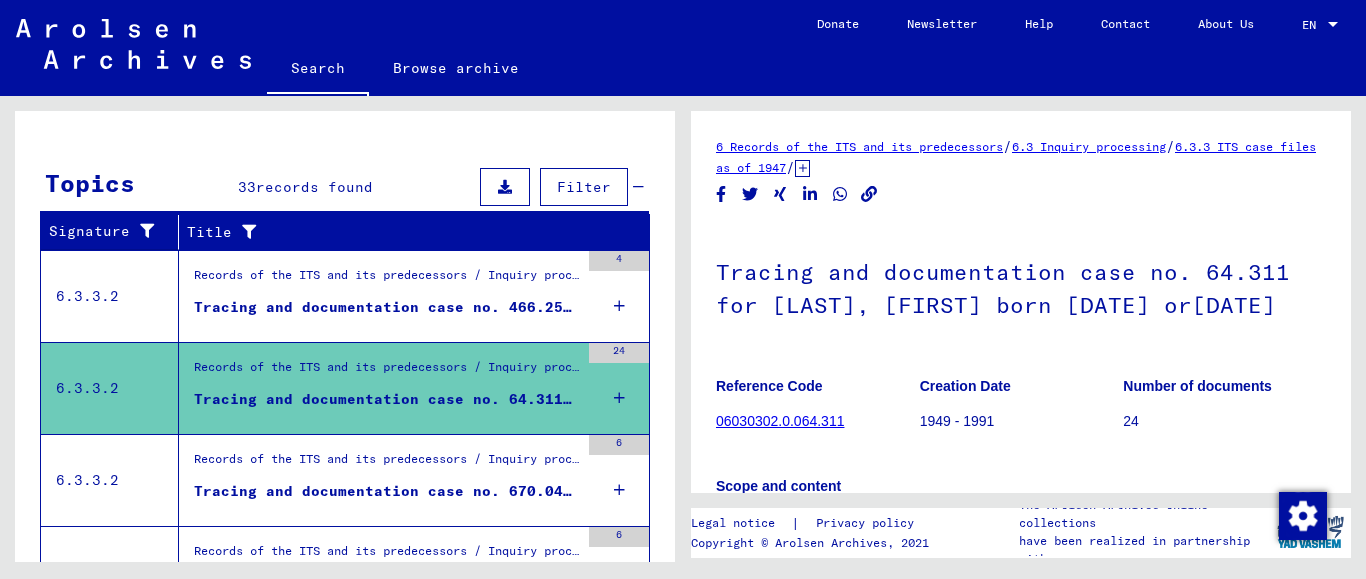 click on "Tracing and documentation case no. 670.049 for [LAST], [FIRST]" at bounding box center (386, 491) 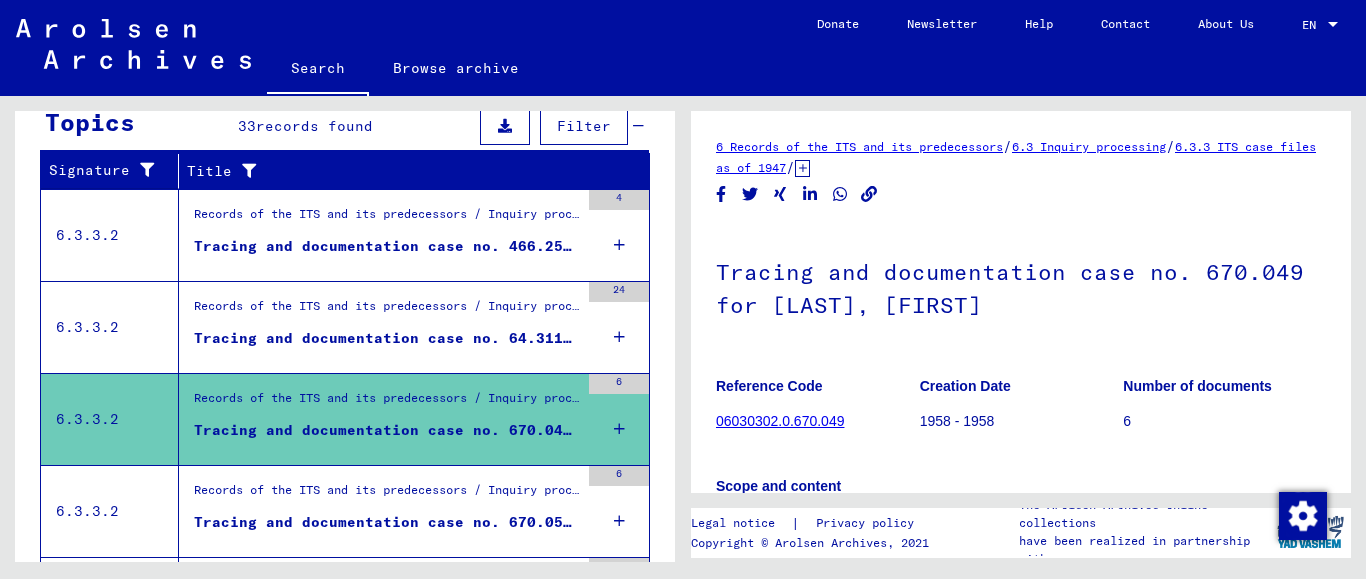 scroll, scrollTop: 359, scrollLeft: 0, axis: vertical 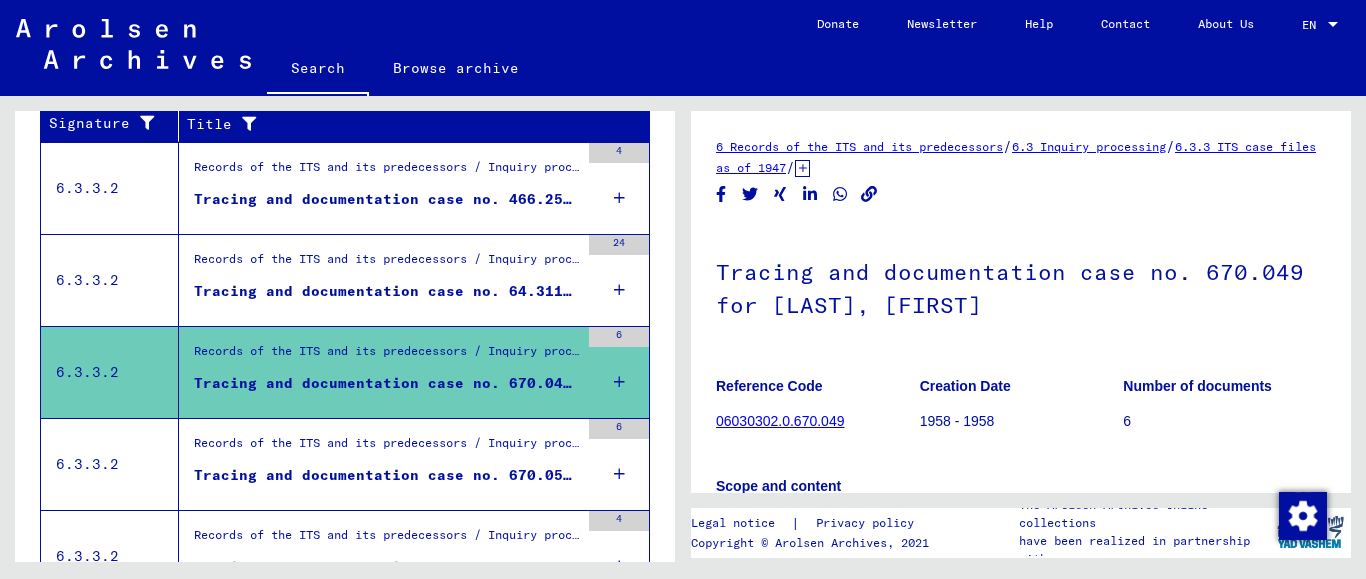 click on "Records of the ITS and its predecessors / Inquiry processing / ITS case files as of 1947 / Repository of T/D cases / Tracing and documentation cases with (T/D) numbers between 500.000 and 749.999 / Tracing and documentation cases with (T/D) numbers between 670.000 and 670.499 Tracing and documentation case no. 670.050 for [LAST], [FIRST]" at bounding box center [386, 464] 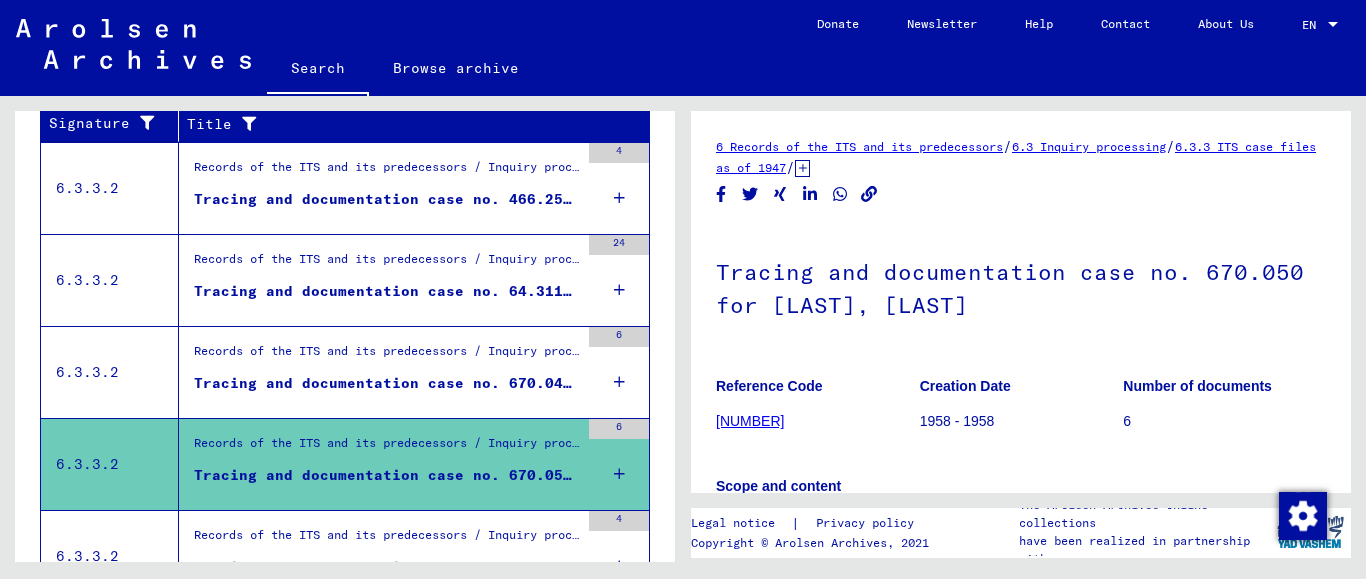 click on "Records of the ITS and its predecessors / Inquiry processing / ITS case files as of 1947 / Repository of T/D cases / Tracing and documentation cases with (T/D) numbers between 500.000 and 749.999 / Tracing and documentation cases with (T/D) numbers between 670.000 and 670.499 Tracing and documentation case no. 670.050 for [LAST], [FIRST]" at bounding box center (386, 464) 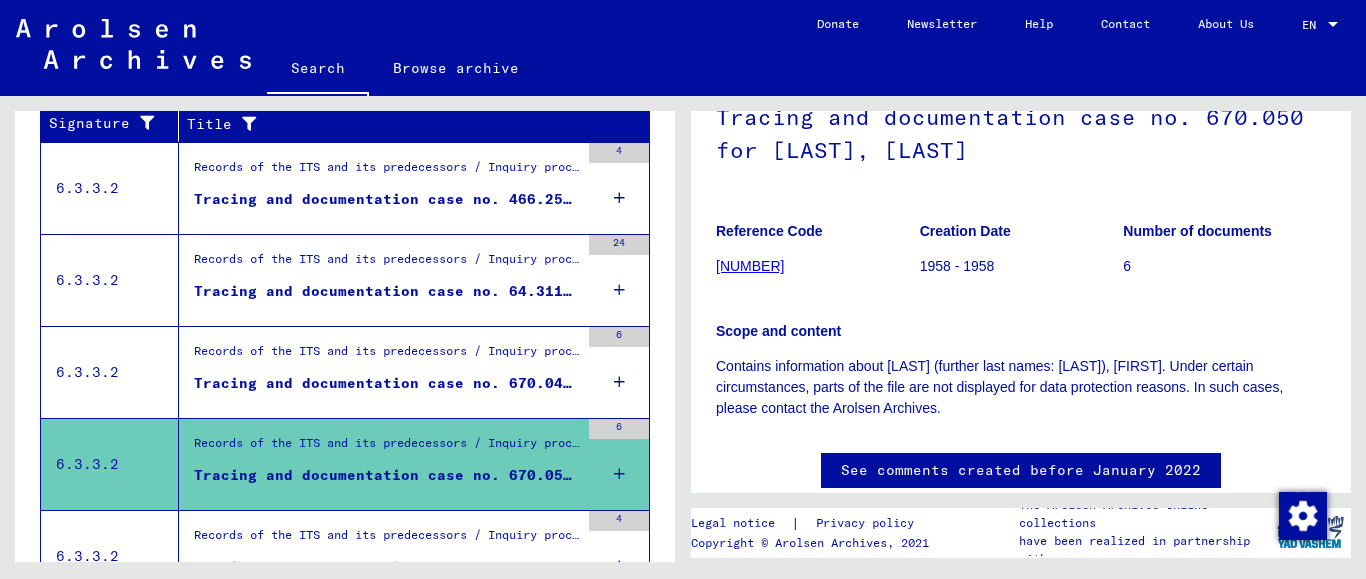 scroll, scrollTop: 108, scrollLeft: 0, axis: vertical 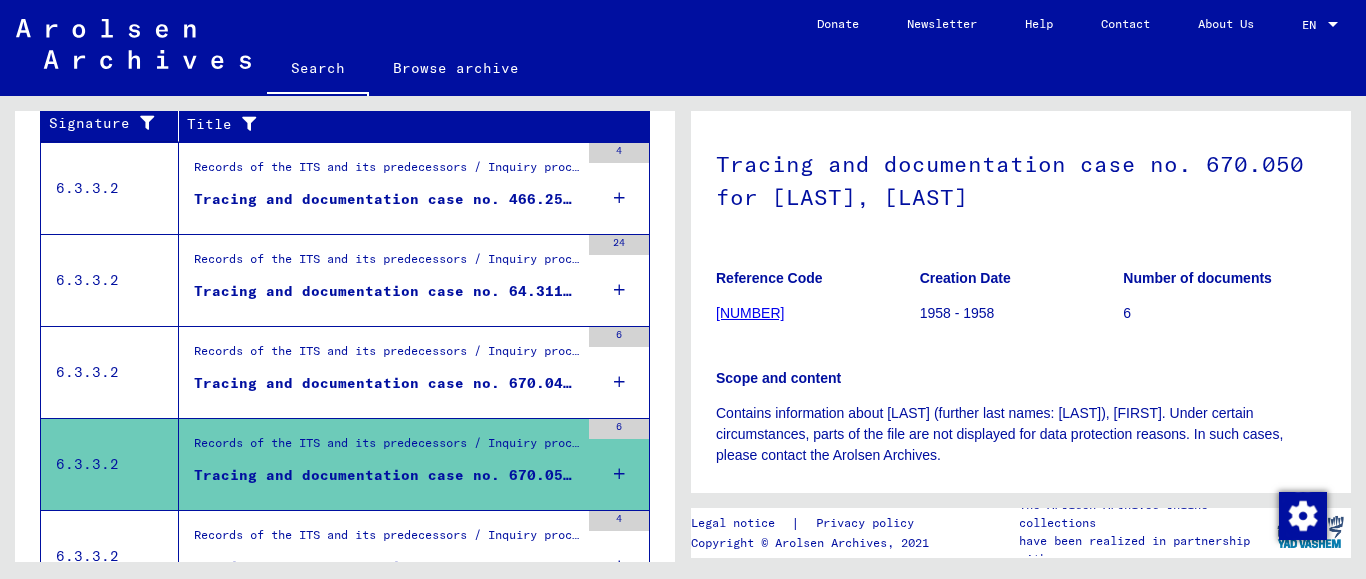 click on "[NUMBER]" 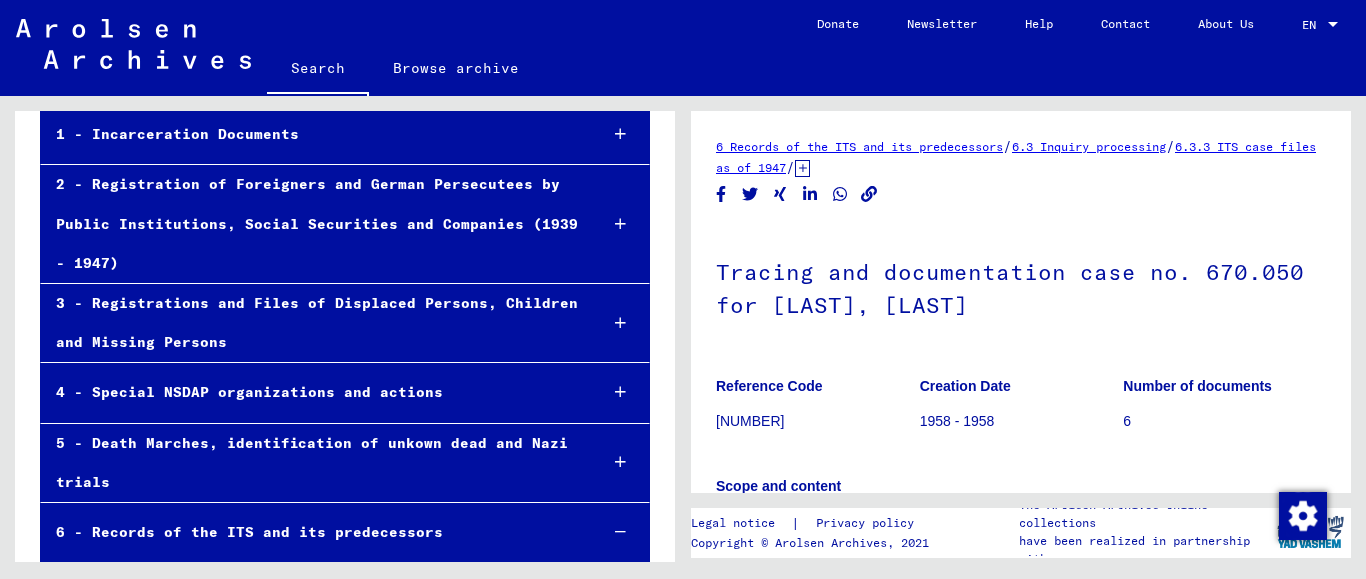 scroll, scrollTop: 108, scrollLeft: 0, axis: vertical 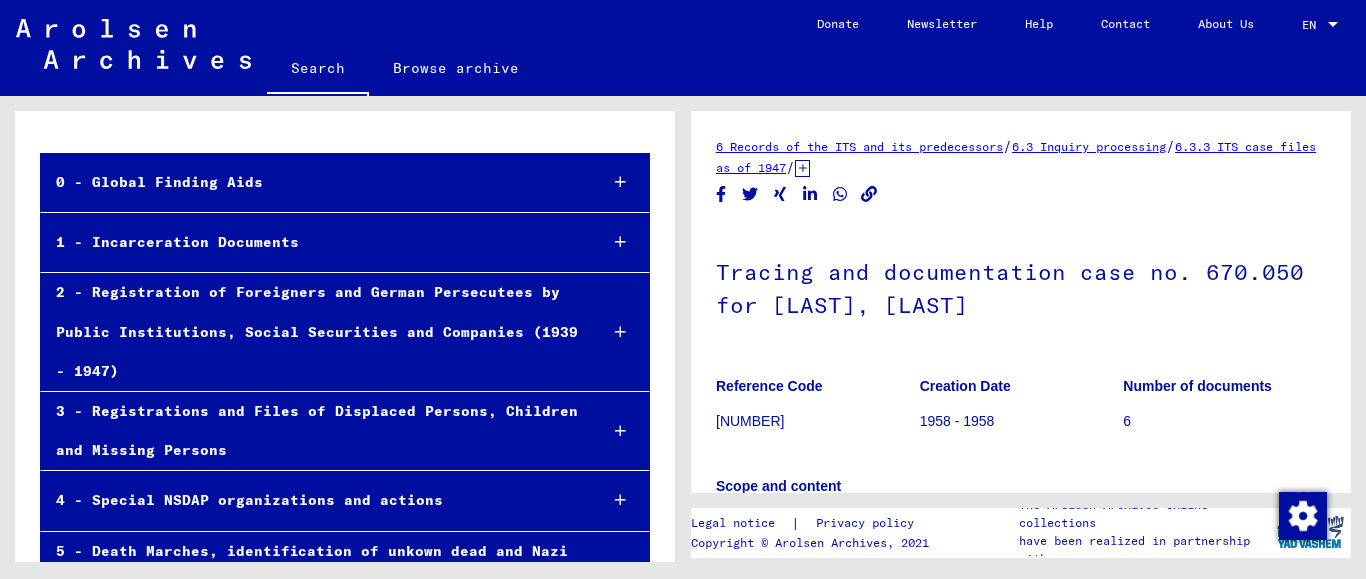 click at bounding box center [620, 182] 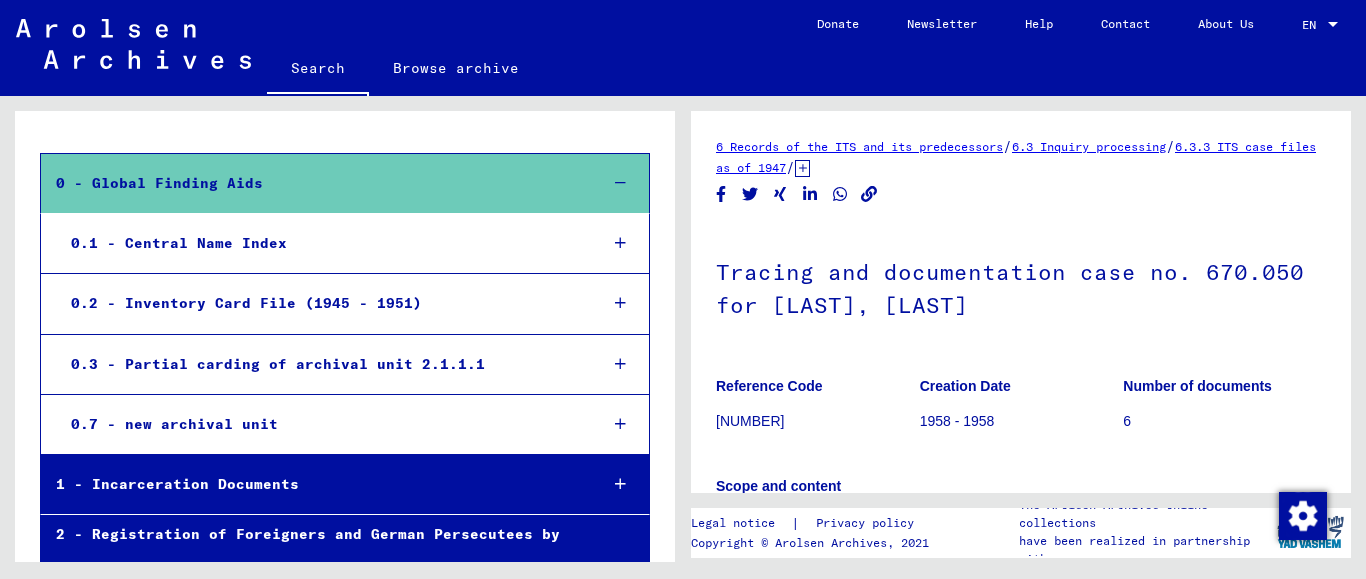 click at bounding box center (620, 484) 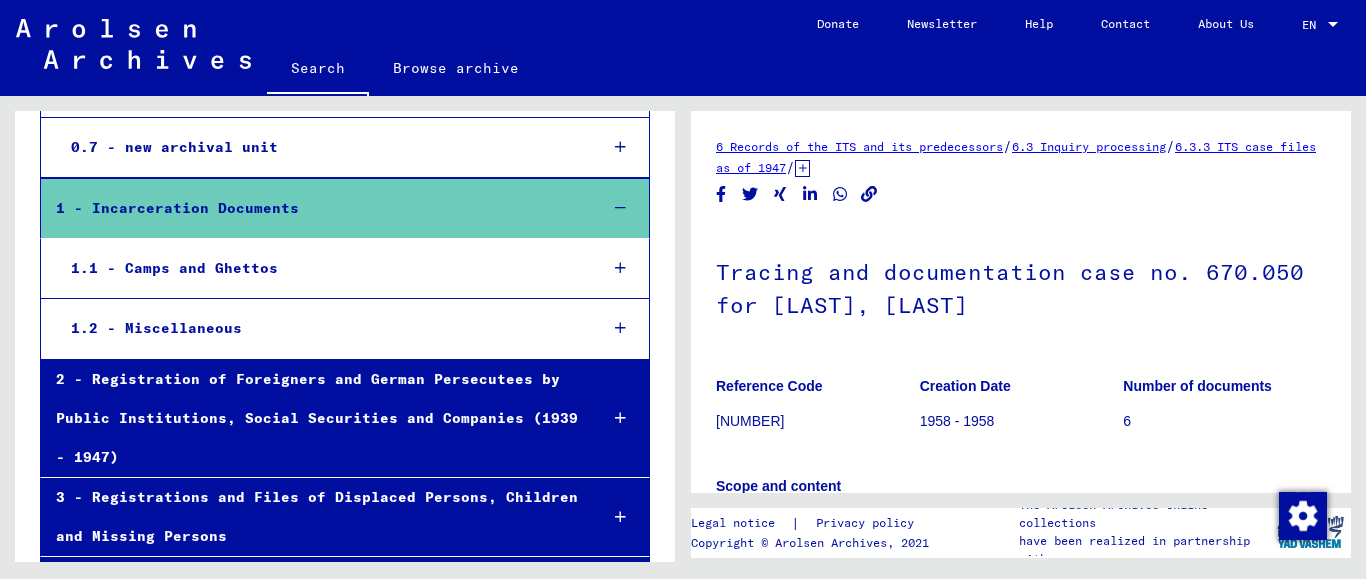 scroll, scrollTop: 432, scrollLeft: 0, axis: vertical 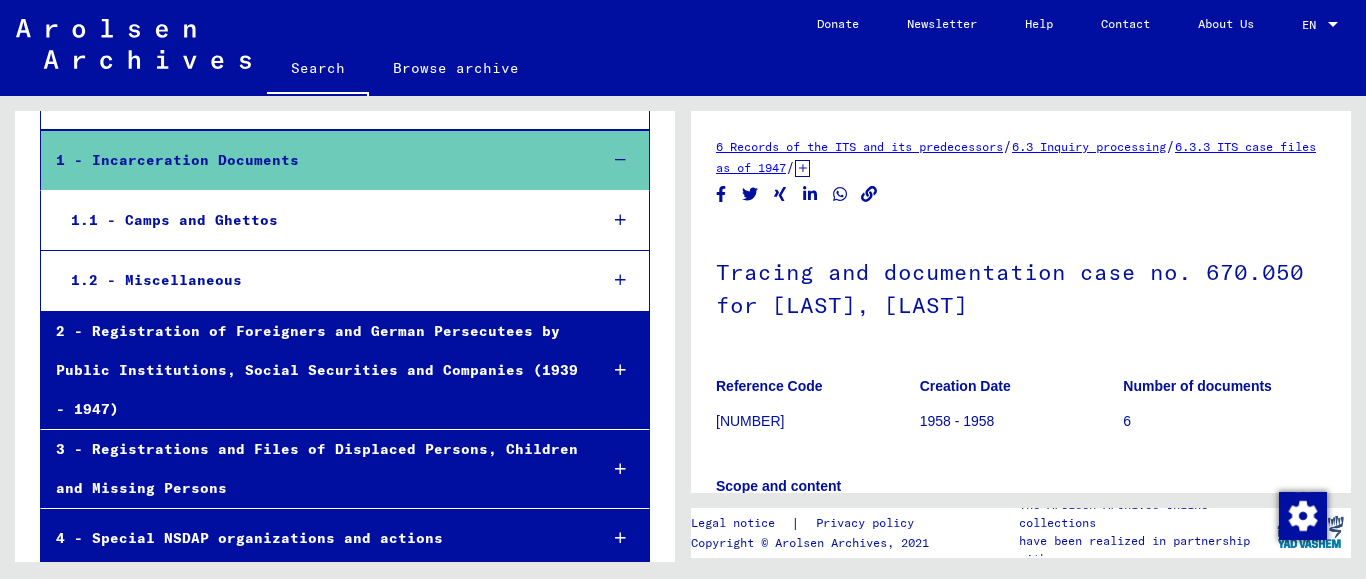 click at bounding box center (620, 220) 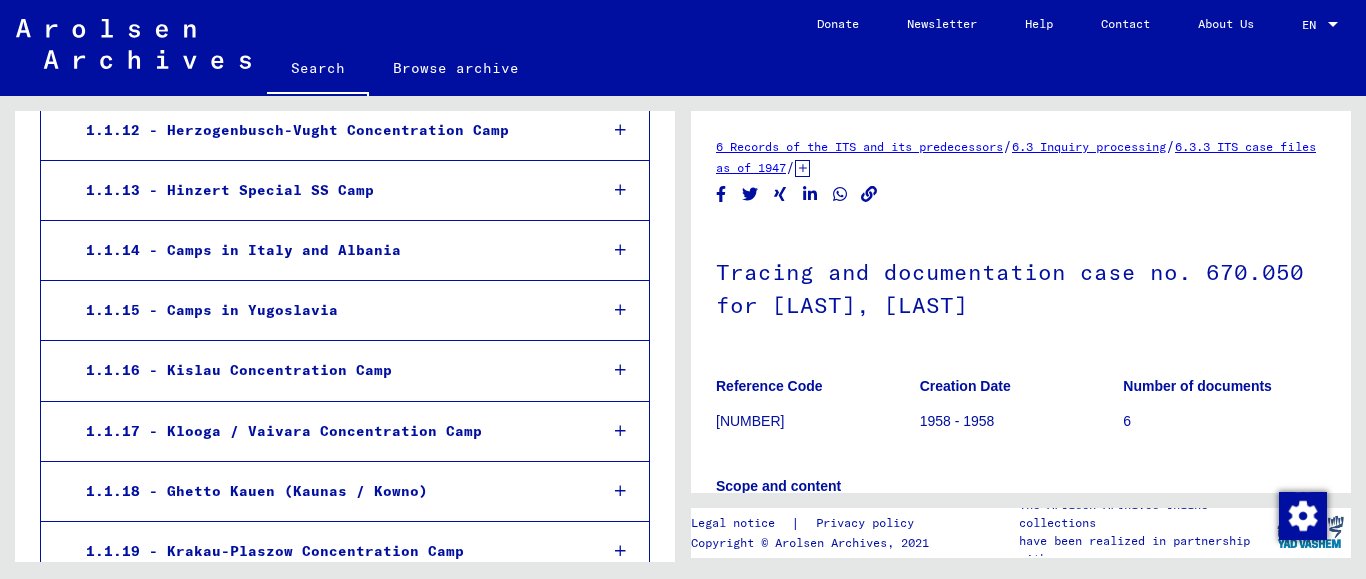 scroll, scrollTop: 1188, scrollLeft: 0, axis: vertical 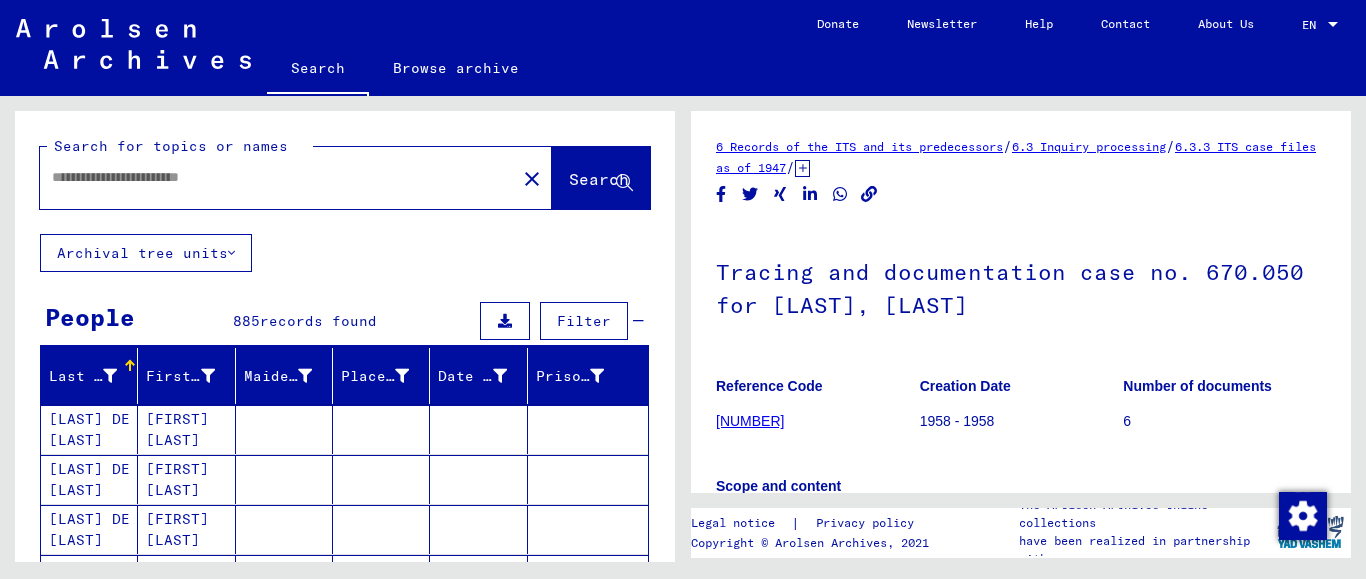 type on "*******" 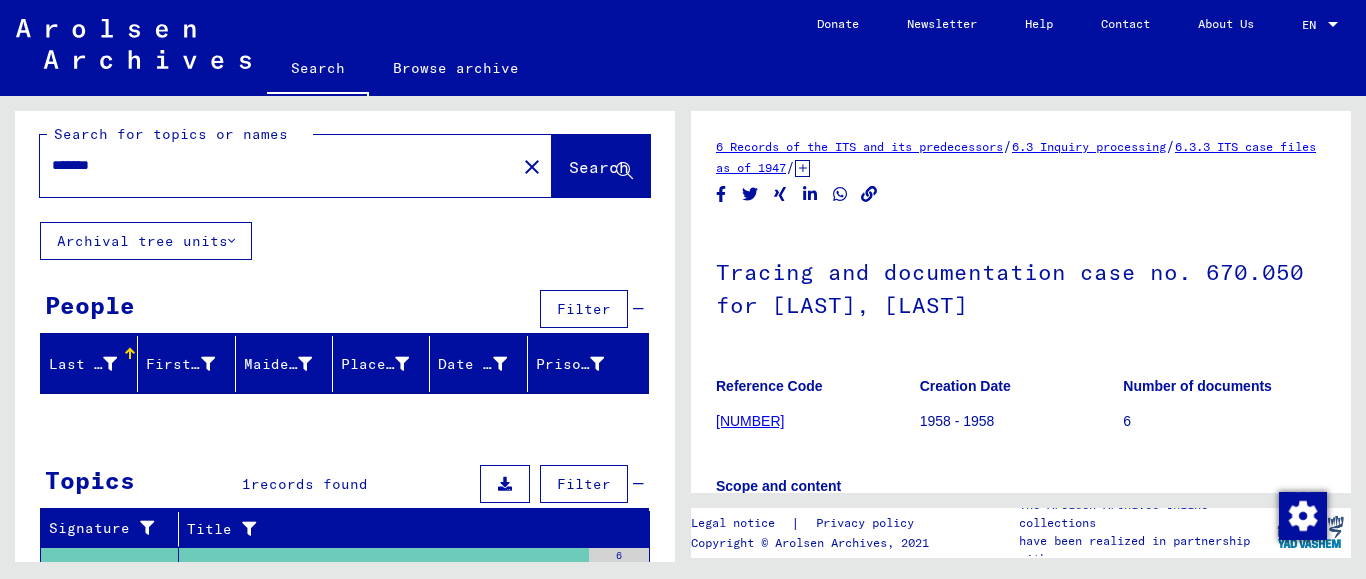 scroll, scrollTop: 0, scrollLeft: 0, axis: both 